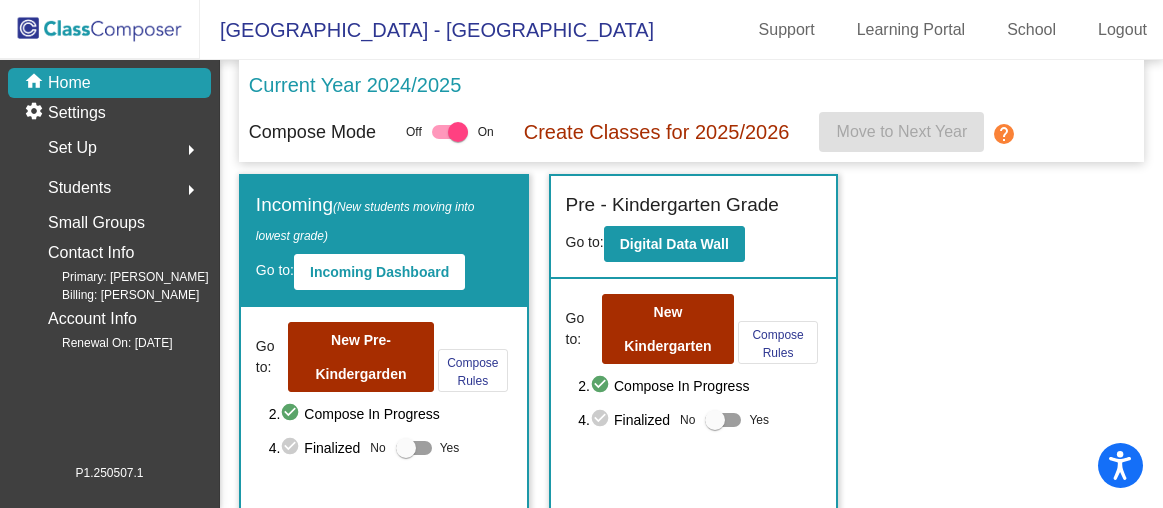 scroll, scrollTop: 0, scrollLeft: 0, axis: both 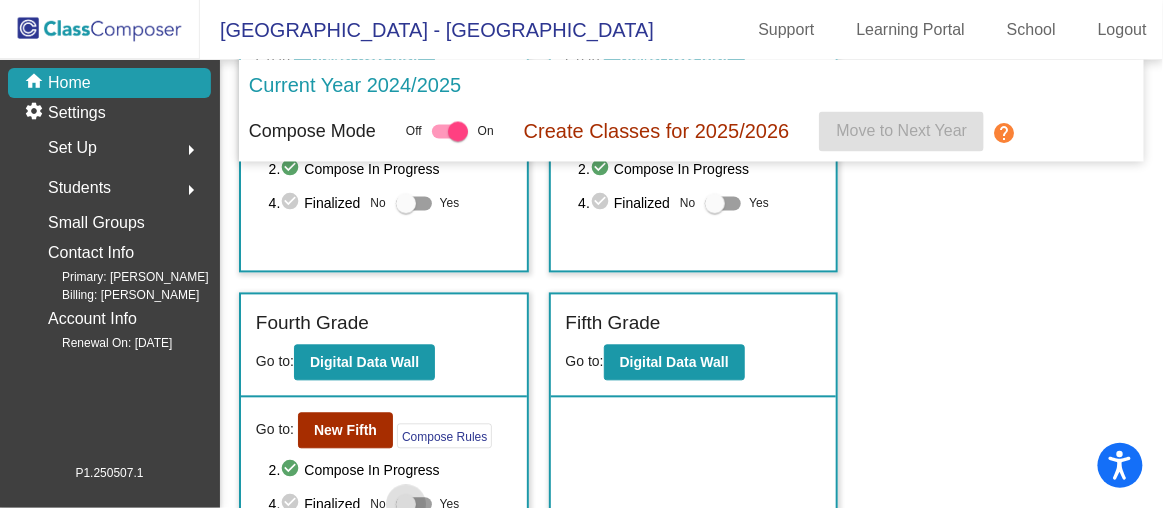 click at bounding box center (406, 505) 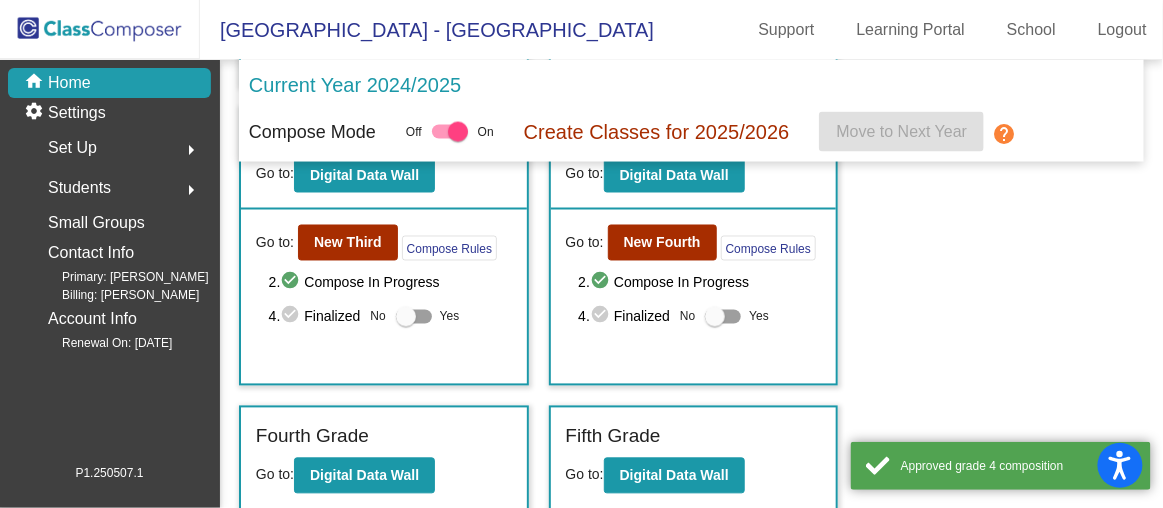 scroll, scrollTop: 752, scrollLeft: 0, axis: vertical 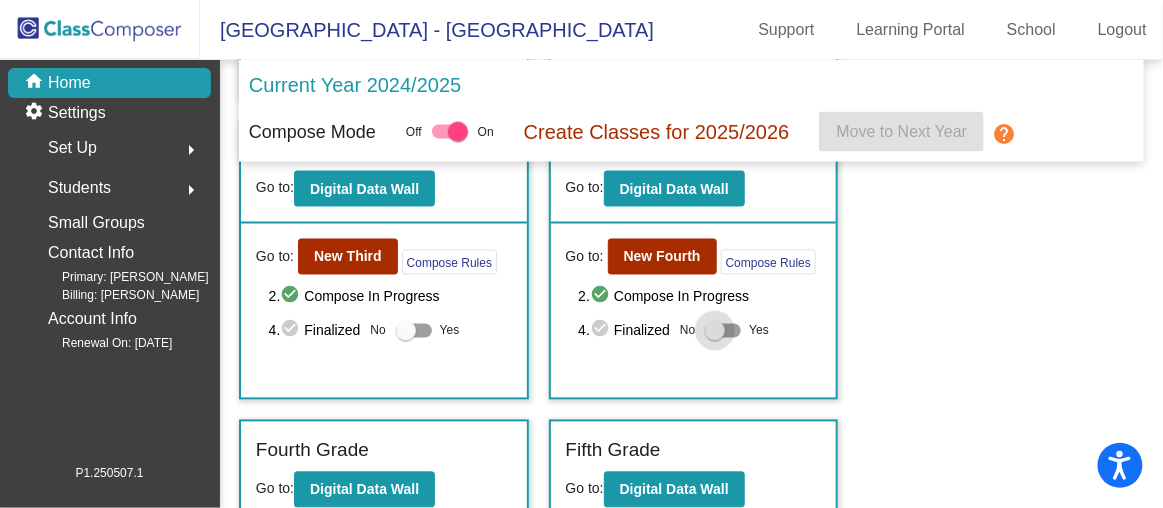 click at bounding box center (715, 331) 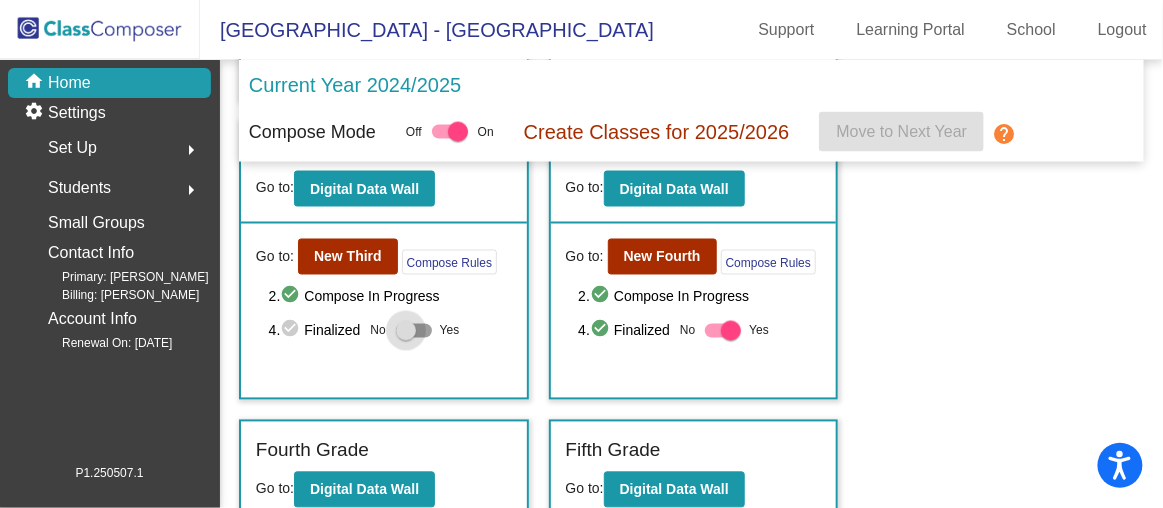click at bounding box center (406, 331) 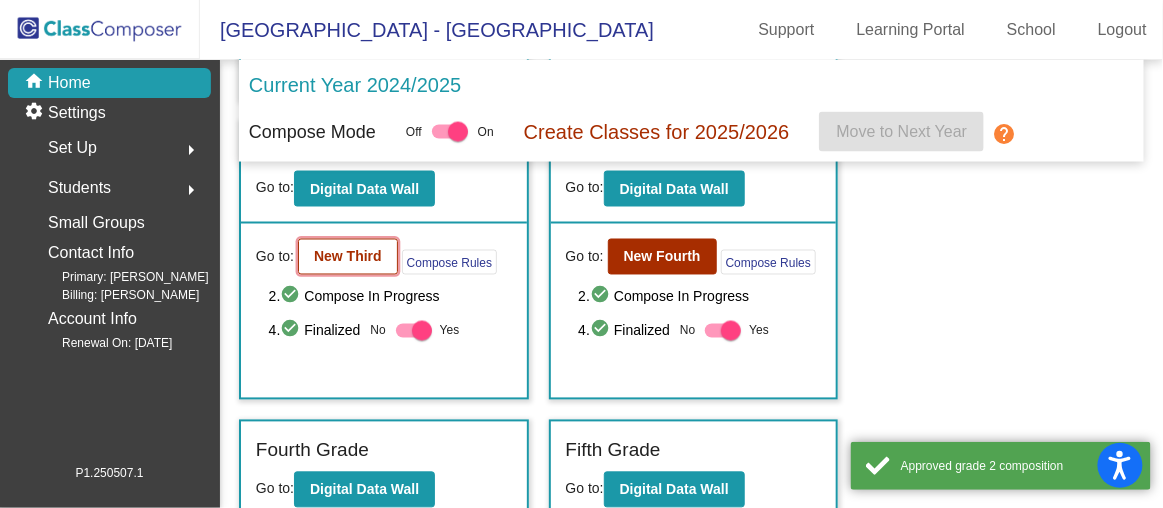 click on "New Third" 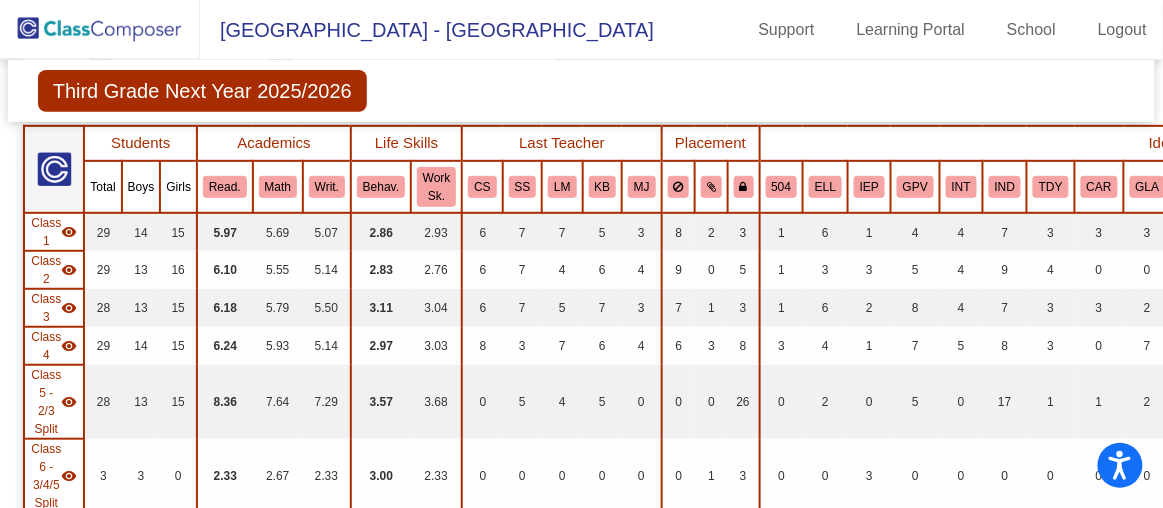 scroll, scrollTop: 0, scrollLeft: 0, axis: both 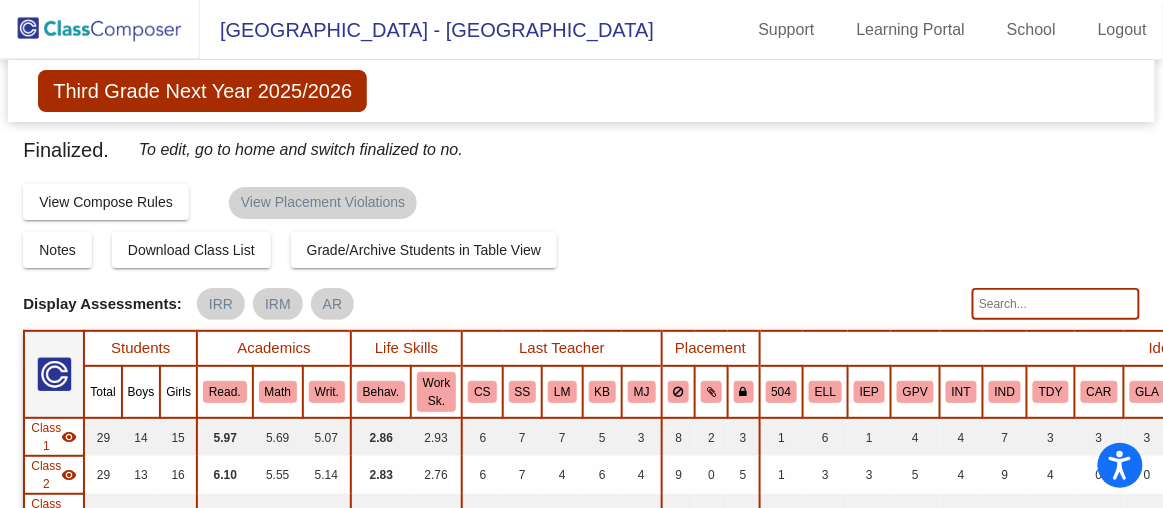 click 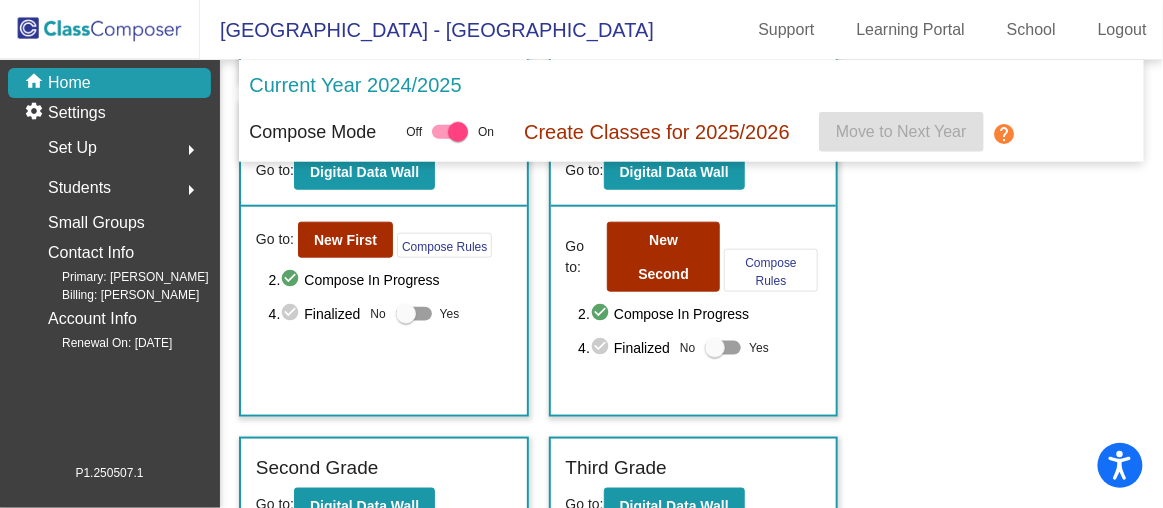 scroll, scrollTop: 429, scrollLeft: 0, axis: vertical 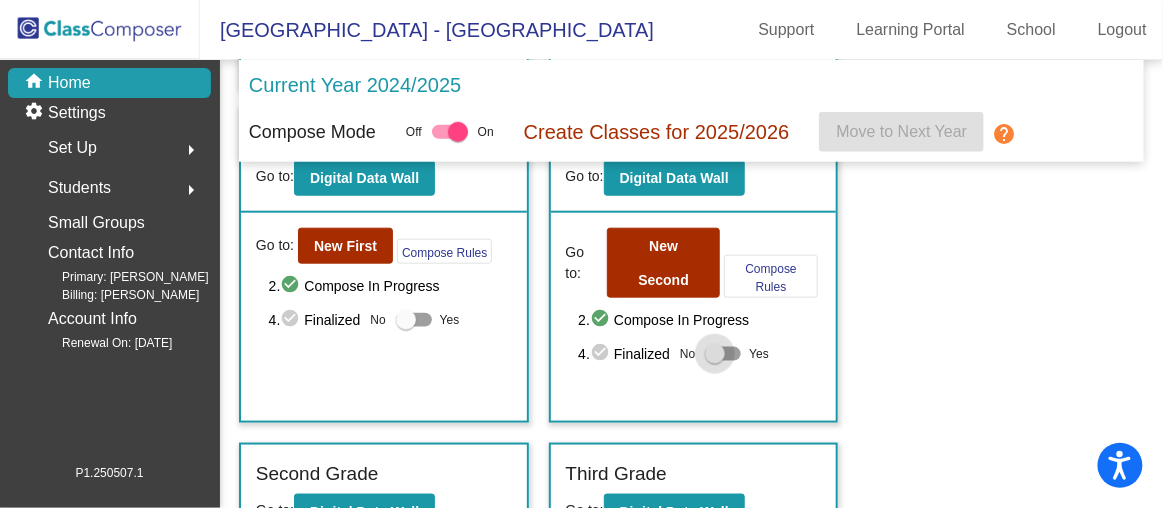 click at bounding box center [715, 354] 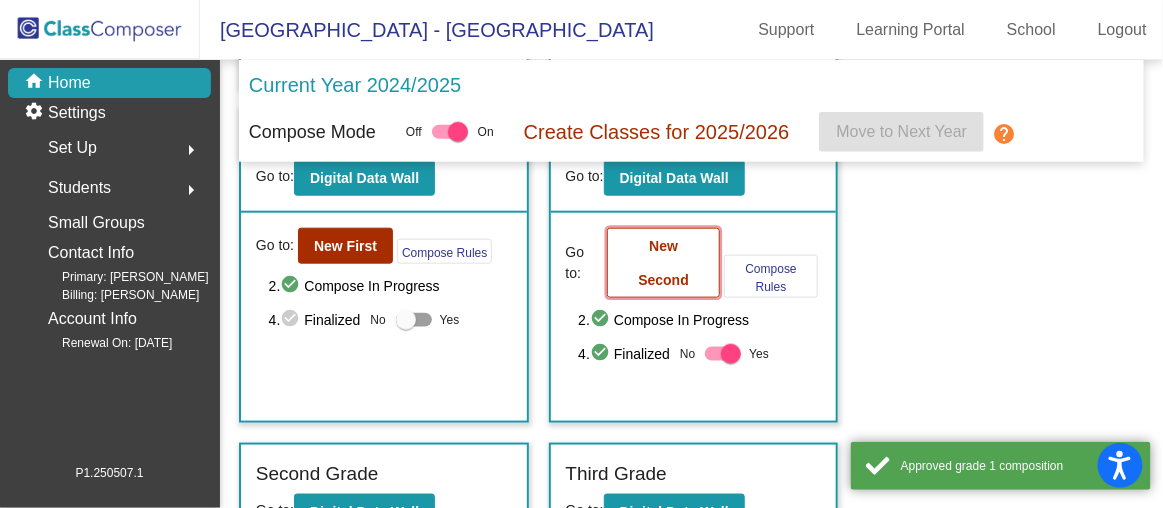 click on "New Second" 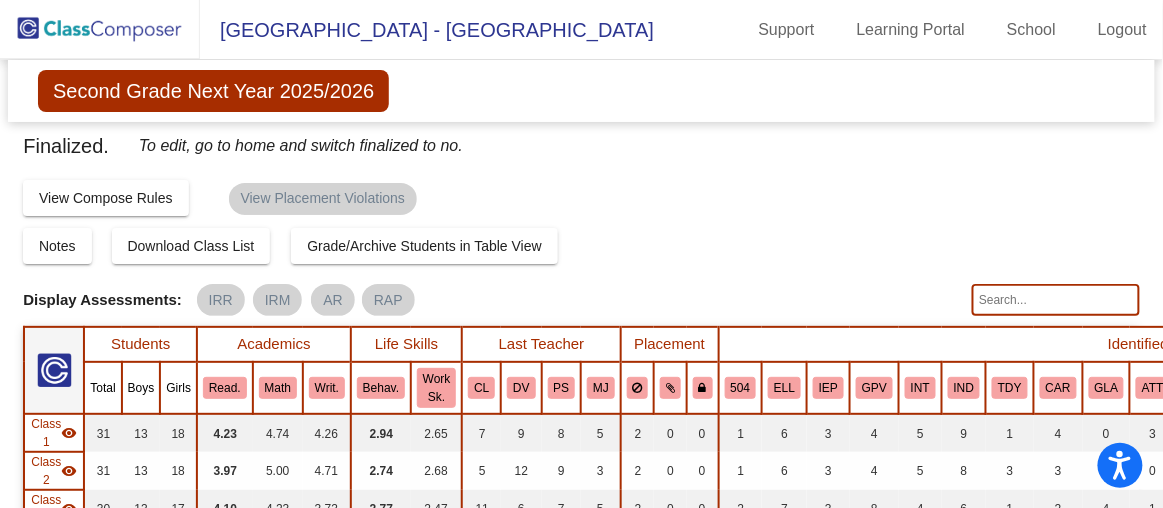 scroll, scrollTop: 0, scrollLeft: 0, axis: both 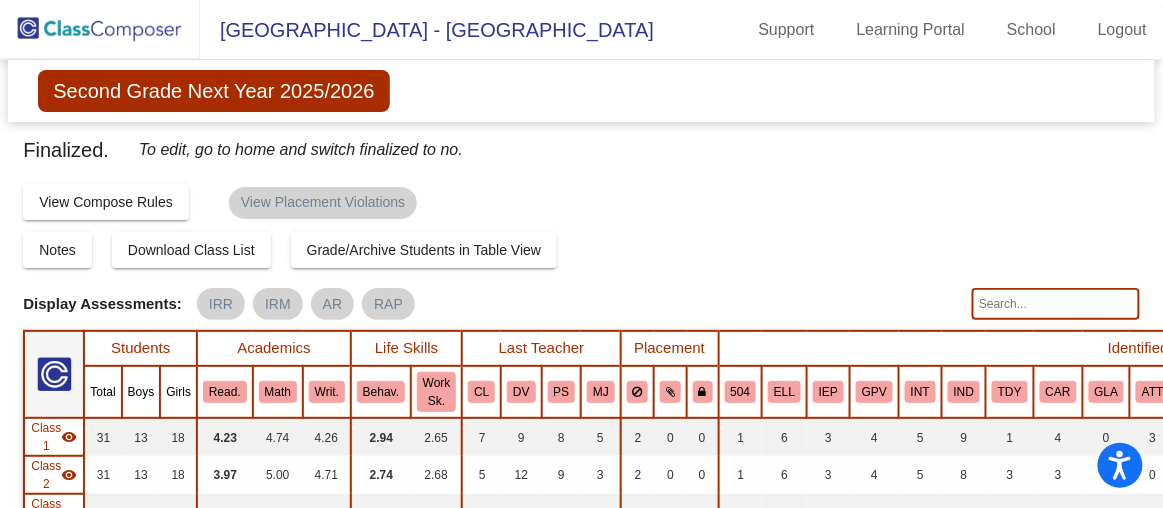 click 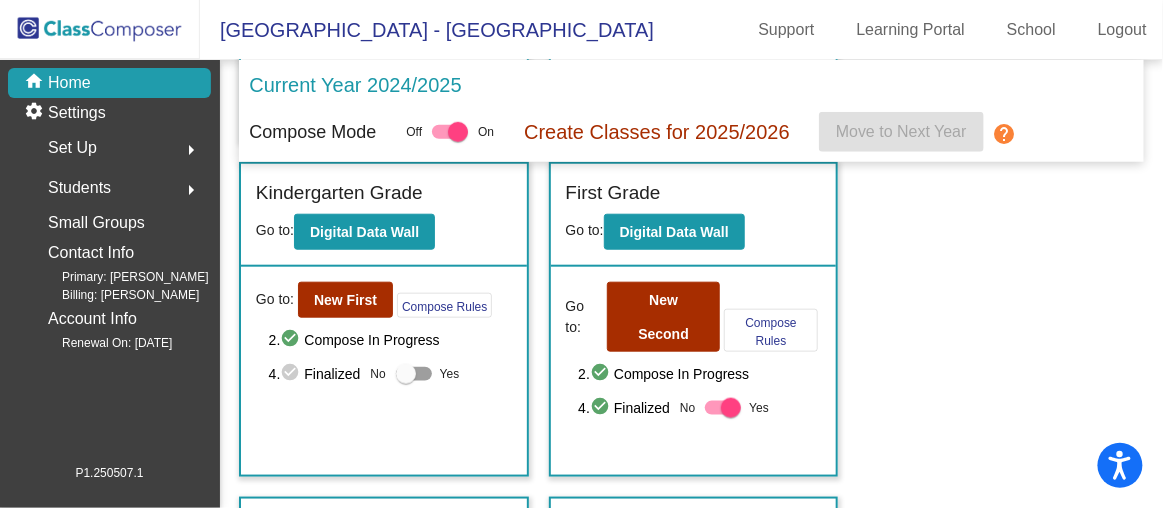 scroll, scrollTop: 372, scrollLeft: 0, axis: vertical 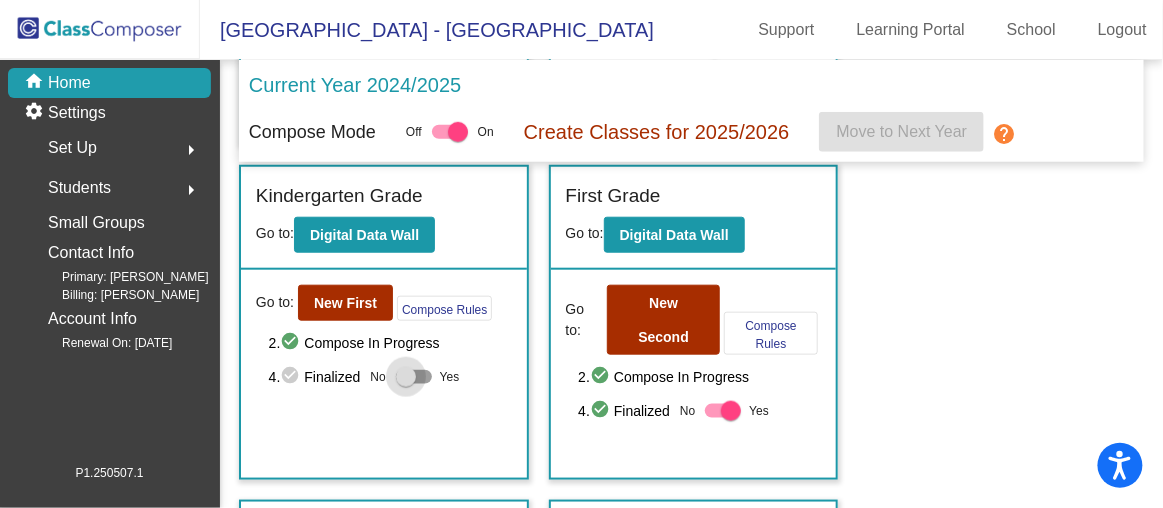 click at bounding box center (406, 377) 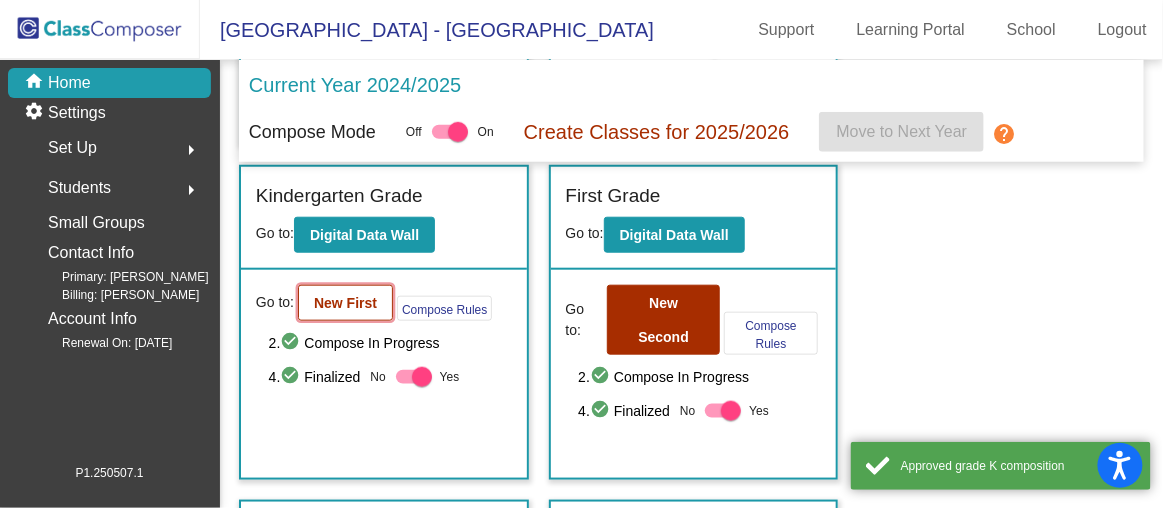 click on "New First" 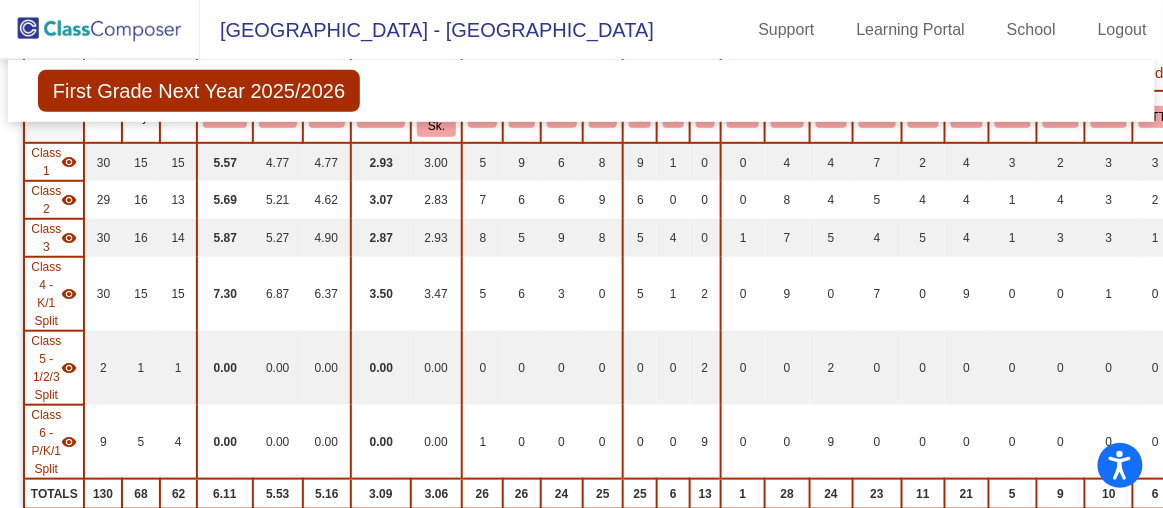 scroll, scrollTop: 0, scrollLeft: 0, axis: both 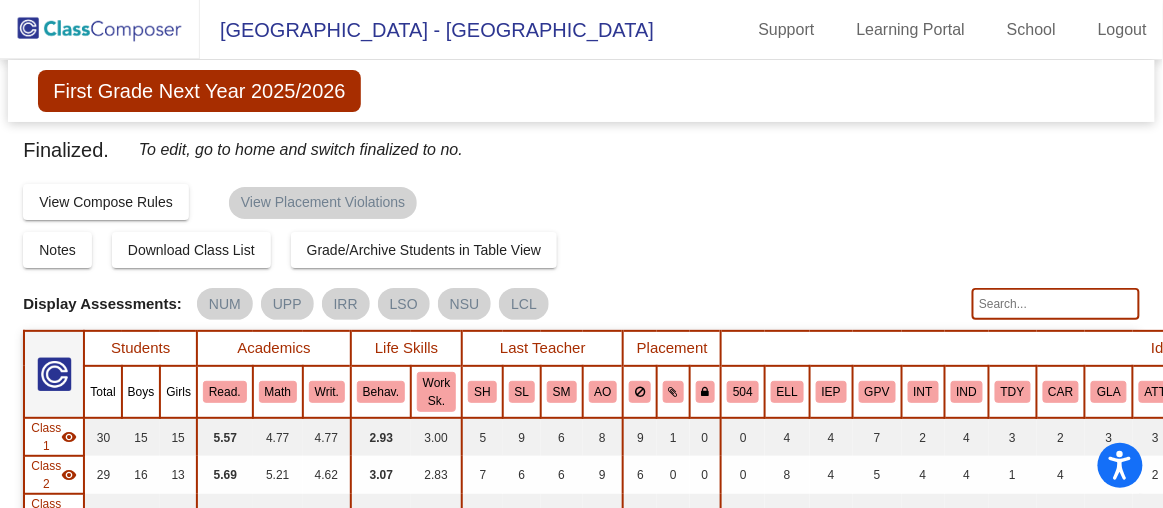 click 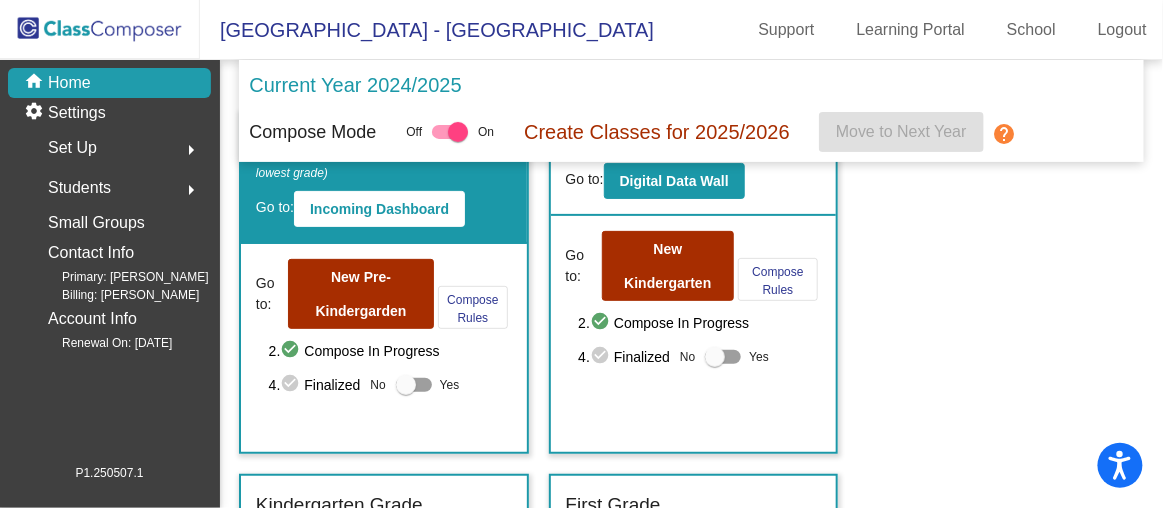 scroll, scrollTop: 30, scrollLeft: 0, axis: vertical 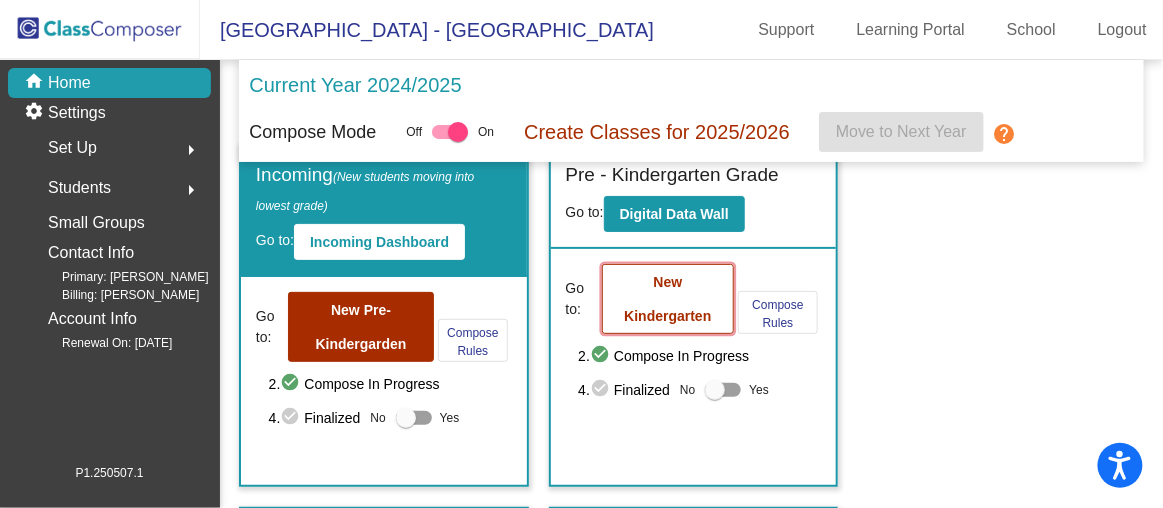 click on "New Kindergarten" 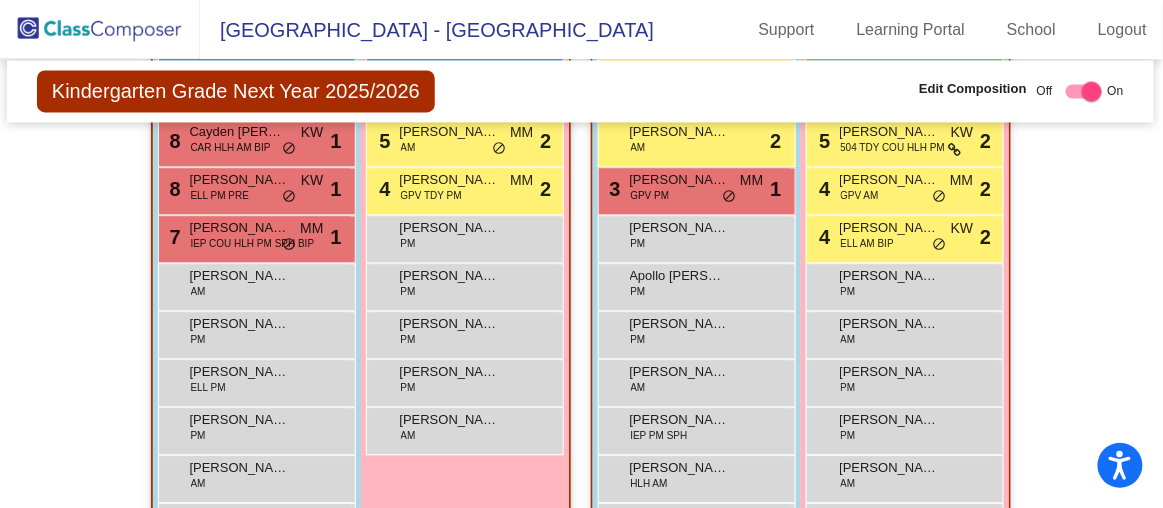 scroll, scrollTop: 979, scrollLeft: 1, axis: both 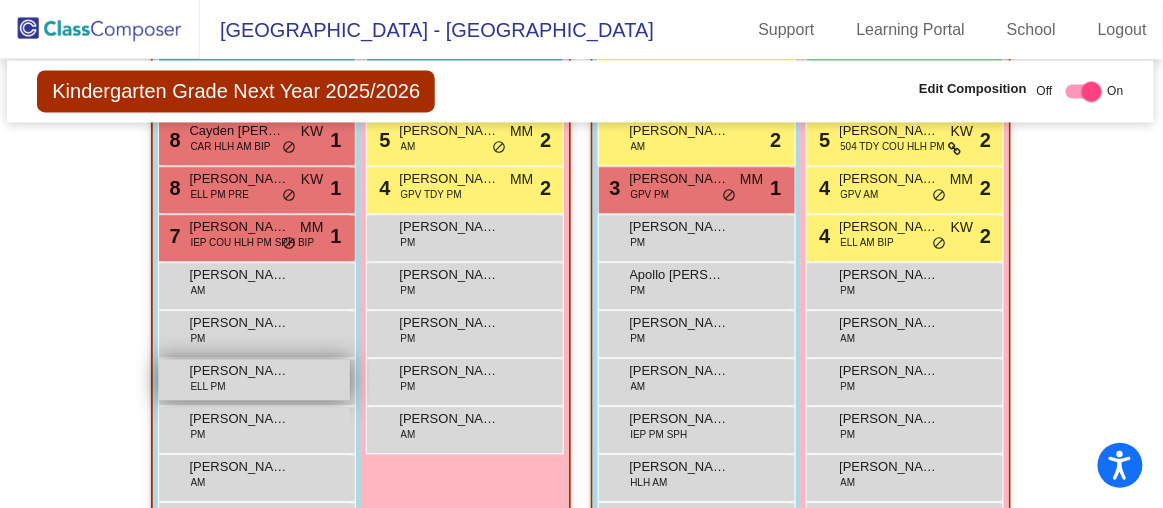 click on "[PERSON_NAME] ELL PM lock do_not_disturb_alt" at bounding box center (254, 379) 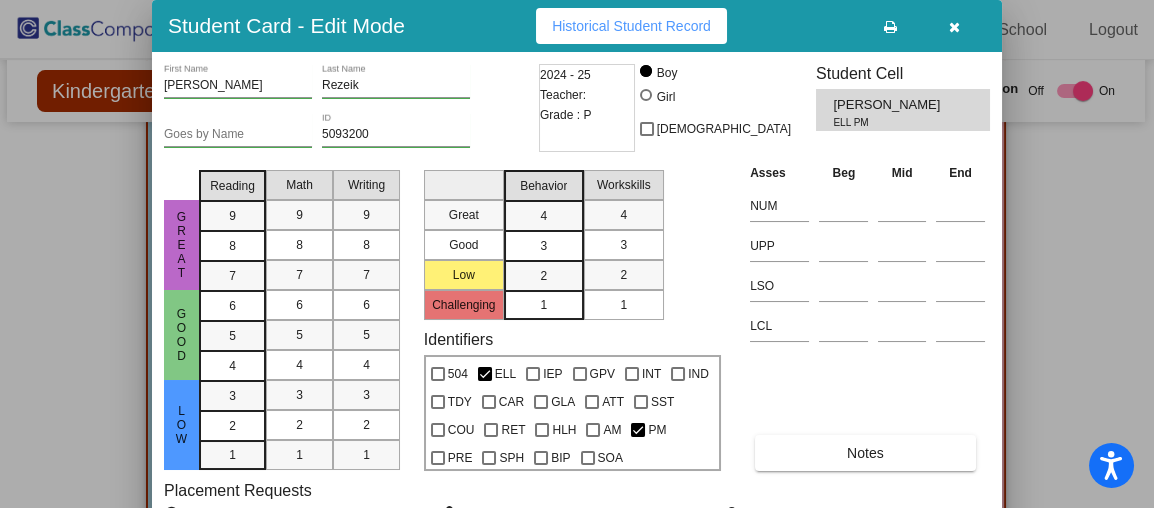 click on "Student Card - Edit Mode   Historical Student Record" at bounding box center (577, 26) 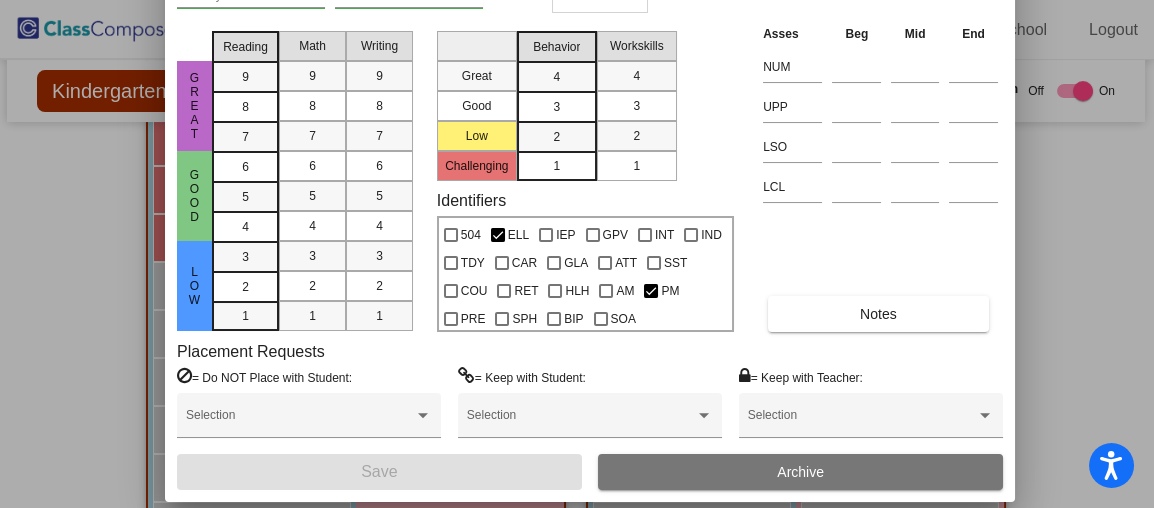 drag, startPoint x: 485, startPoint y: 29, endPoint x: 498, endPoint y: -110, distance: 139.60658 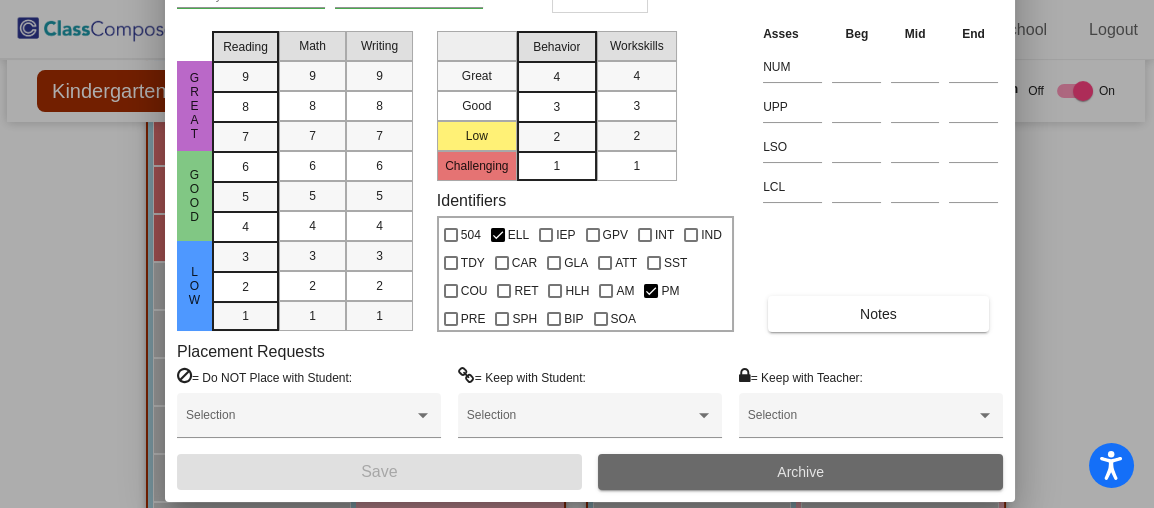 click on "Archive" at bounding box center [800, 472] 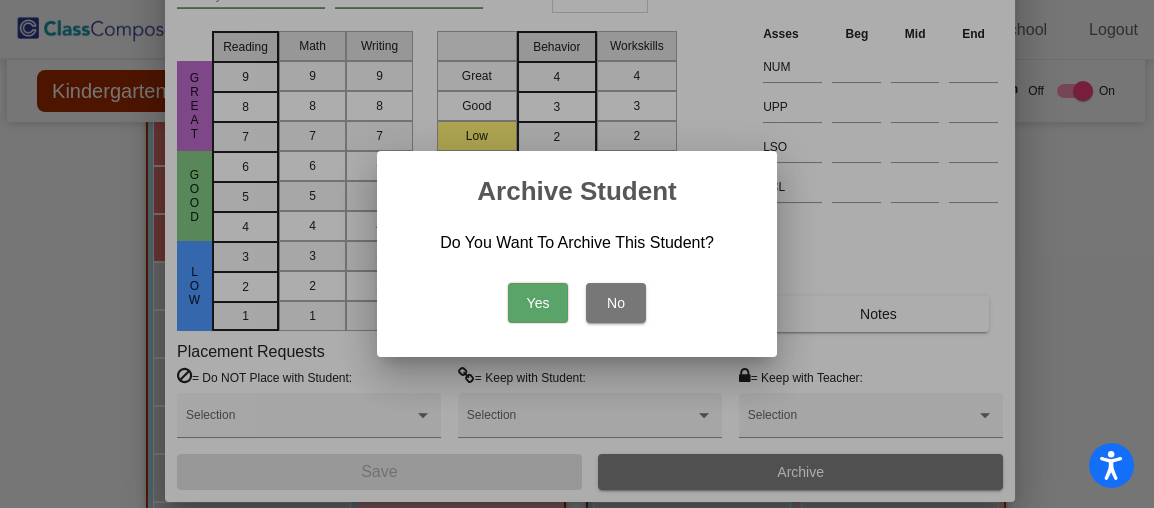 click on "Yes" at bounding box center [538, 303] 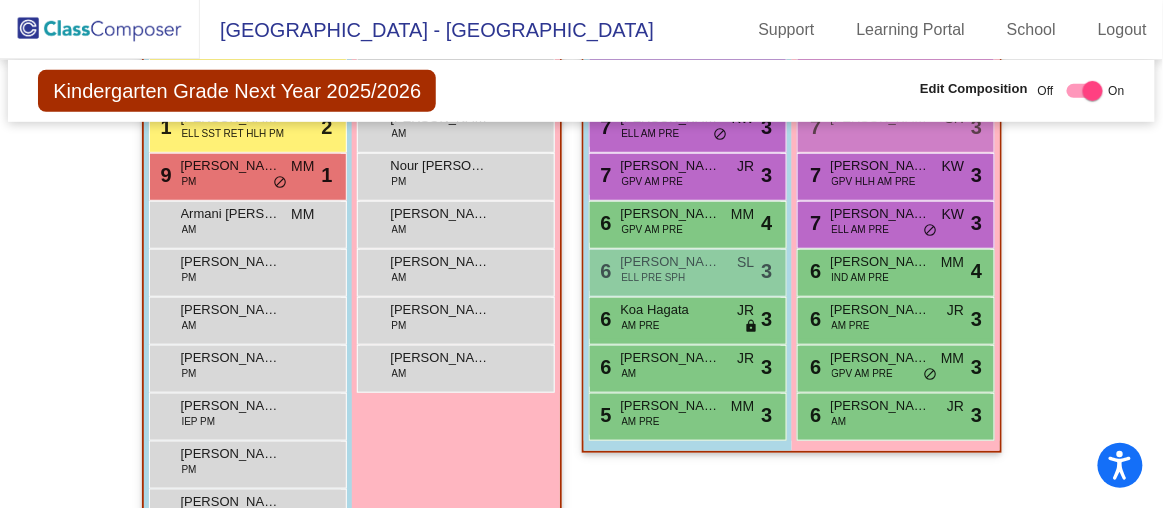 scroll, scrollTop: 2125, scrollLeft: 0, axis: vertical 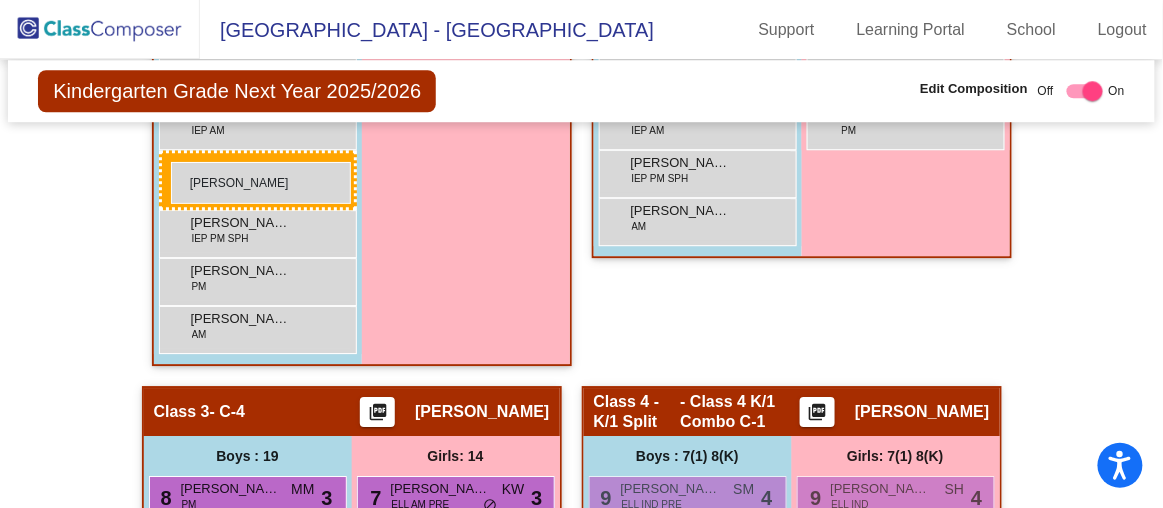 drag, startPoint x: 252, startPoint y: 319, endPoint x: 172, endPoint y: 161, distance: 177.09885 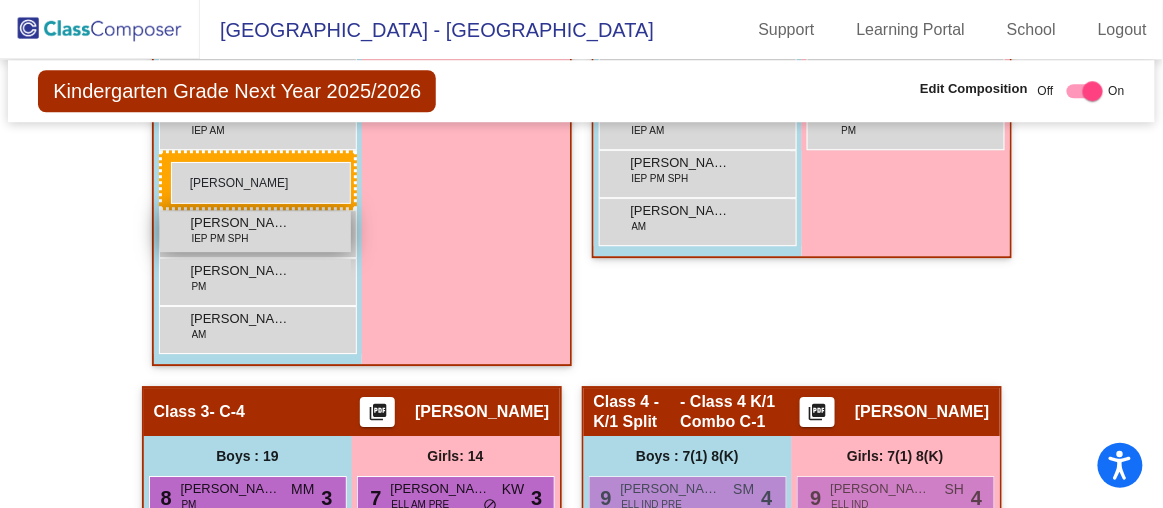 scroll, scrollTop: 1427, scrollLeft: 0, axis: vertical 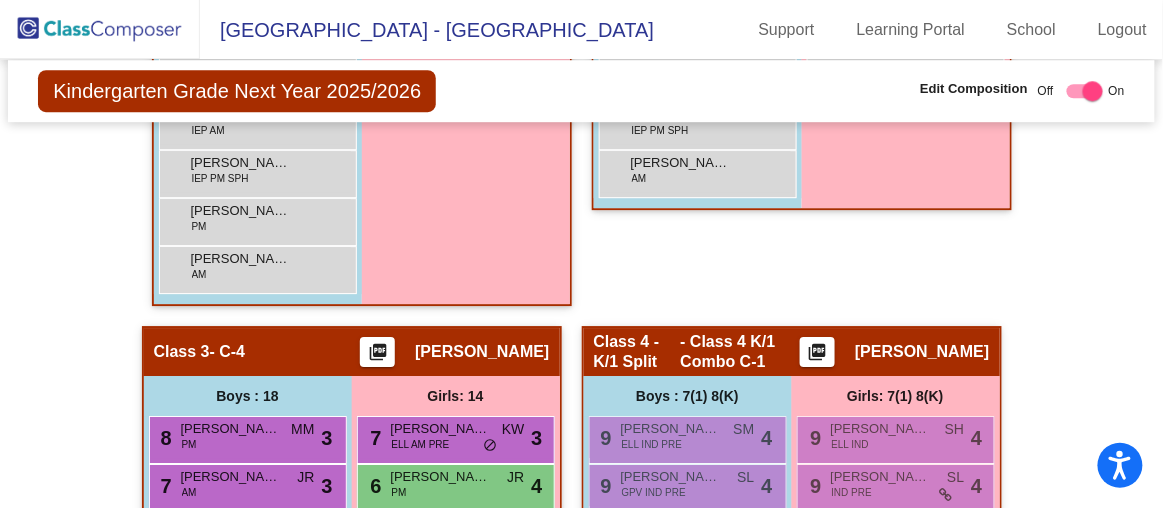 click on "Class 2   - C-6  picture_as_pdf [PERSON_NAME]  Add Student  First Name Last Name Student Id  (Recommended)   Boy   Girl   [DEMOGRAPHIC_DATA] Add Close  Boys : 17  7 [PERSON_NAME] PM MM lock do_not_disturb_alt 3 5 [PERSON_NAME] GPV TDY ATT AM PRE MM lock do_not_disturb_alt 3 4 [PERSON_NAME] IEP AM PRE SPH KW lock do_not_disturb_alt 3 1 [PERSON_NAME] ELL AM PRE MM lock do_not_disturb_alt 3 7 [PERSON_NAME] GPV PM KW lock do_not_disturb_alt 2 5 Jaxson Hood CAR SST COU HLH PM PRE SPH BIP SOA KW lock do_not_disturb_alt 2 [PERSON_NAME] AM lock do_not_disturb_alt 2 3 [PERSON_NAME] GPV PM MM lock do_not_disturb_alt 1 [PERSON_NAME] PM lock do_not_disturb_alt Apollo [PERSON_NAME] PM lock do_not_disturb_alt [PERSON_NAME] PM lock do_not_disturb_alt [PERSON_NAME] AM lock do_not_disturb_alt [PERSON_NAME] IEP PM SPH lock do_not_disturb_alt [PERSON_NAME] Ace Panes HLH AM lock do_not_disturb_alt [PERSON_NAME] IEP AM lock do_not_disturb_alt [PERSON_NAME] IEP PM SPH lock do_not_disturb_alt [PERSON_NAME] AM lock do_not_disturb_alt Girls: 15 8 KW 3" 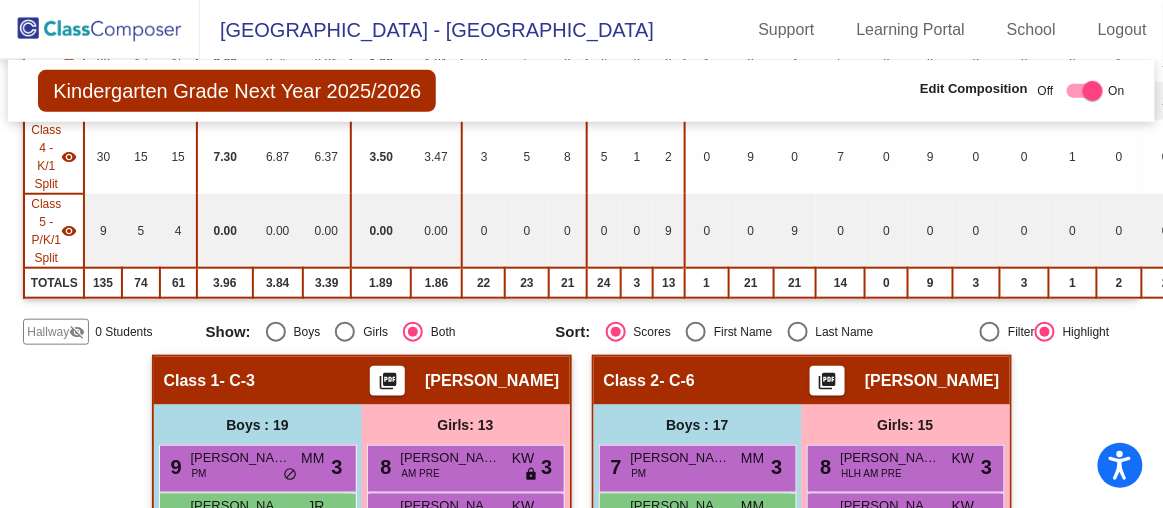 scroll, scrollTop: 359, scrollLeft: 0, axis: vertical 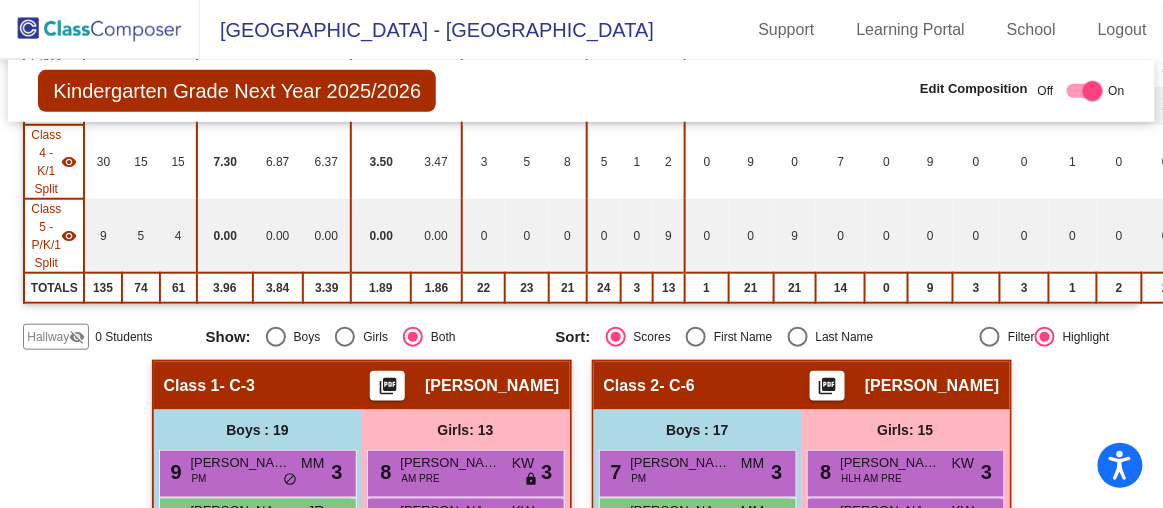 click on "Hallway" 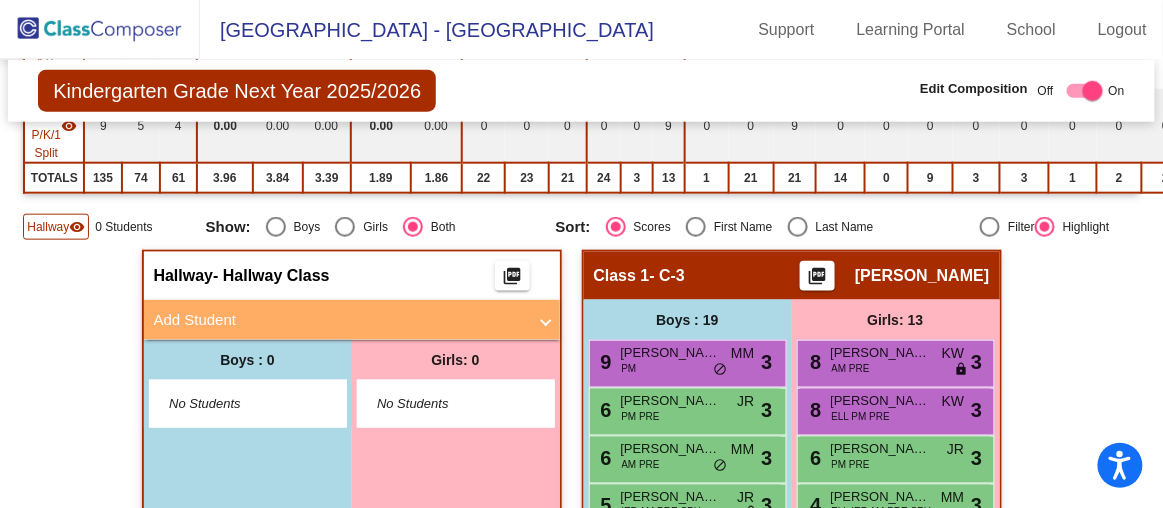scroll, scrollTop: 485, scrollLeft: 0, axis: vertical 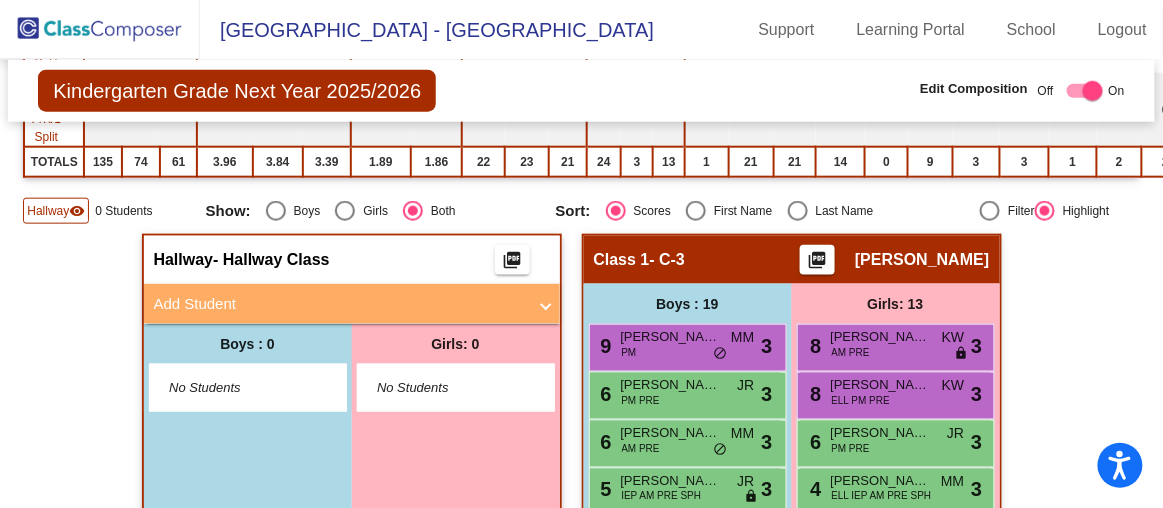 click on "Add Student" at bounding box center [352, 304] 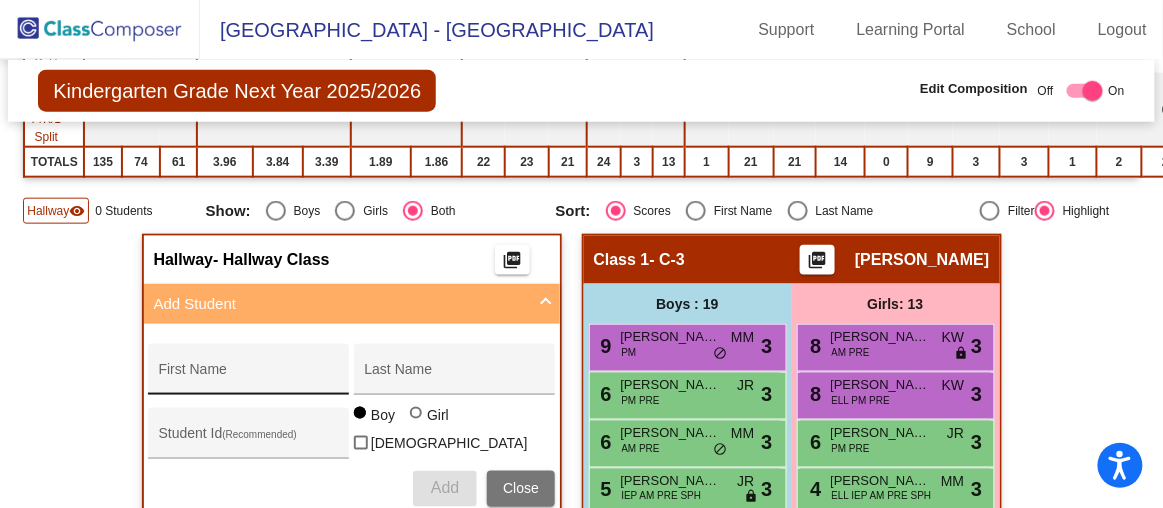 click on "First Name" at bounding box center (249, 375) 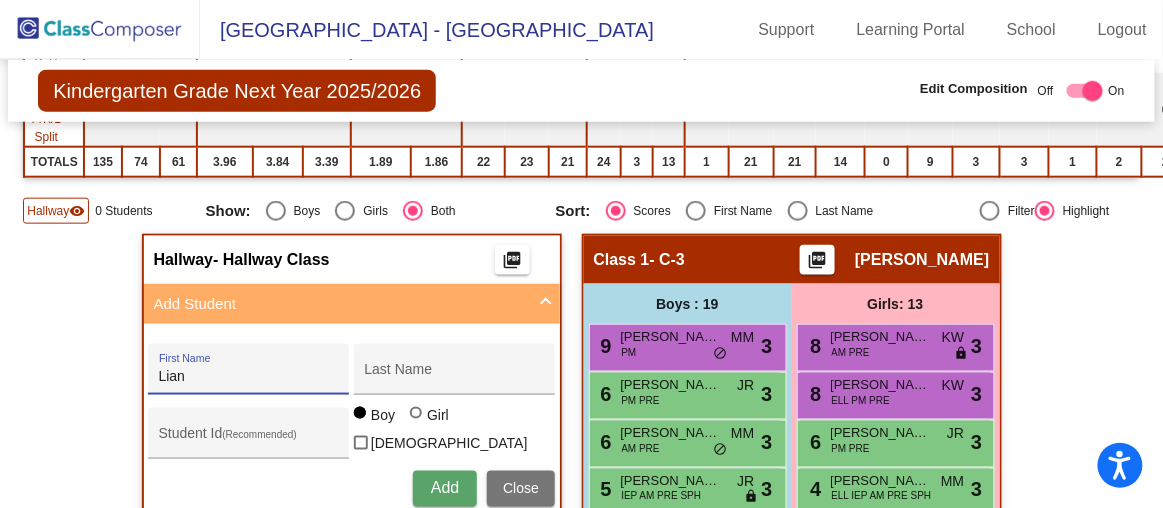 type on "Lian" 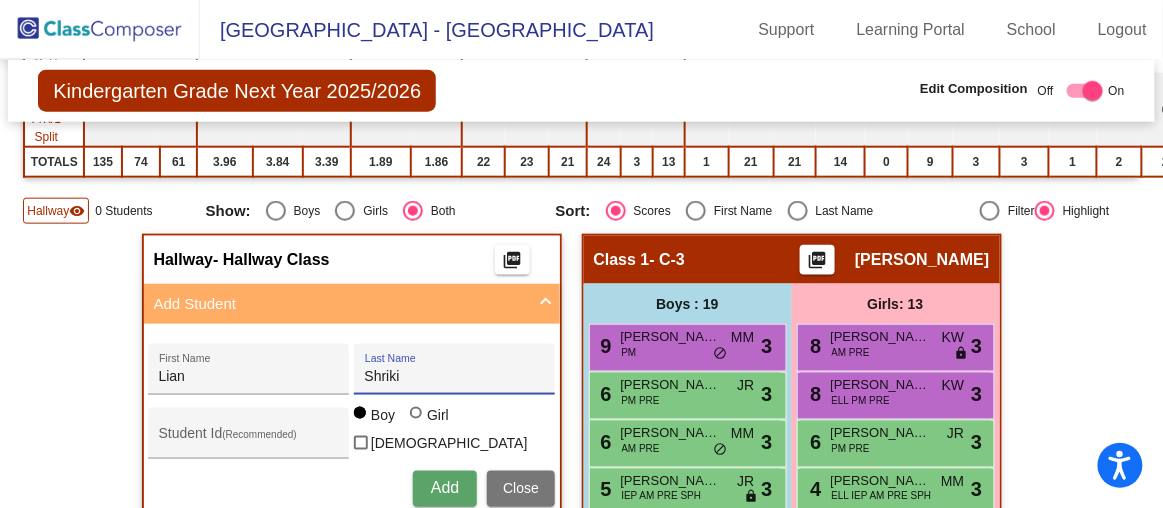 type on "Shriki" 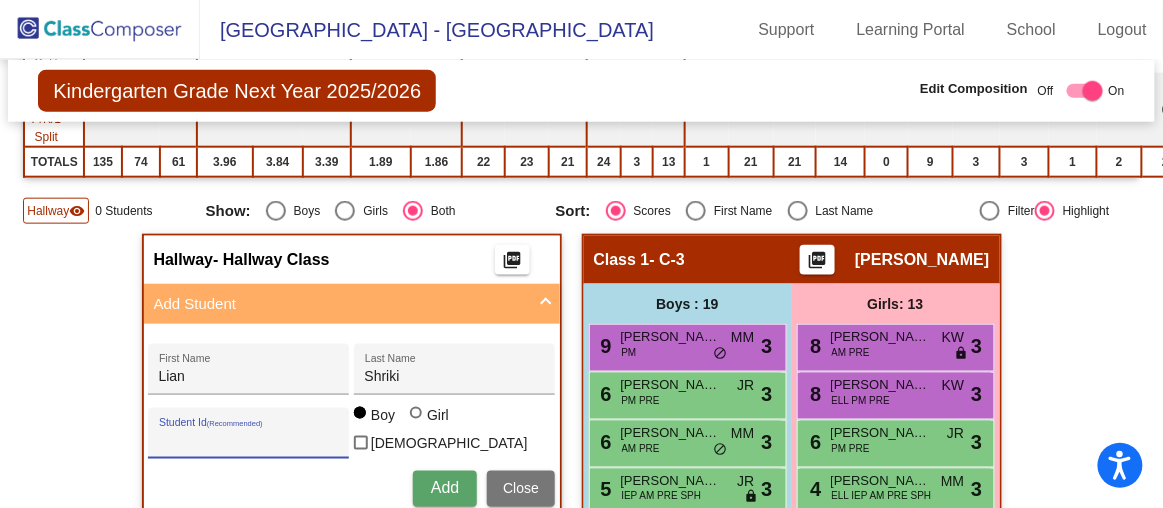 click on "Student Id  (Recommended)" at bounding box center (249, 441) 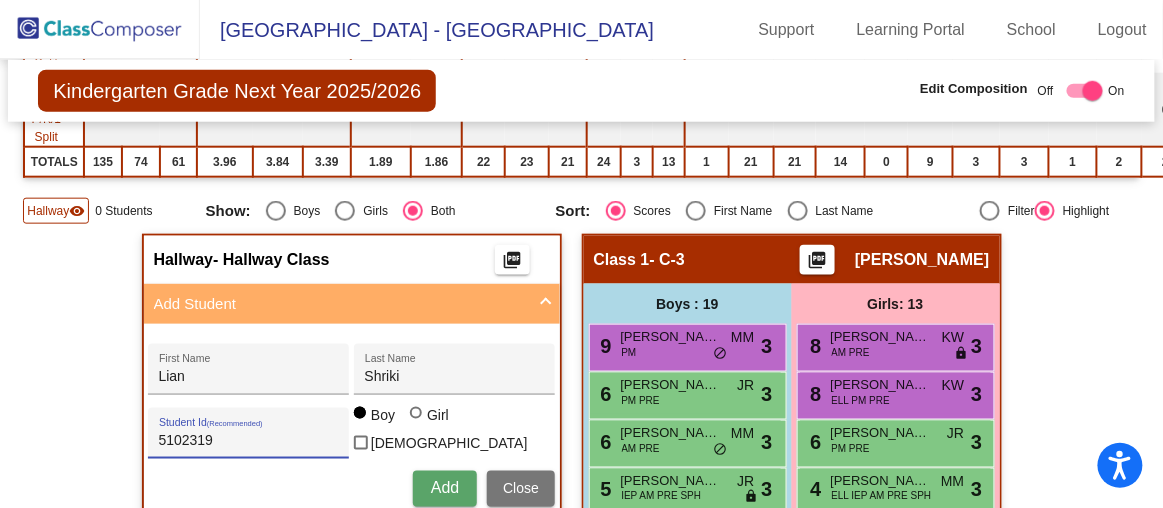 type on "5102319" 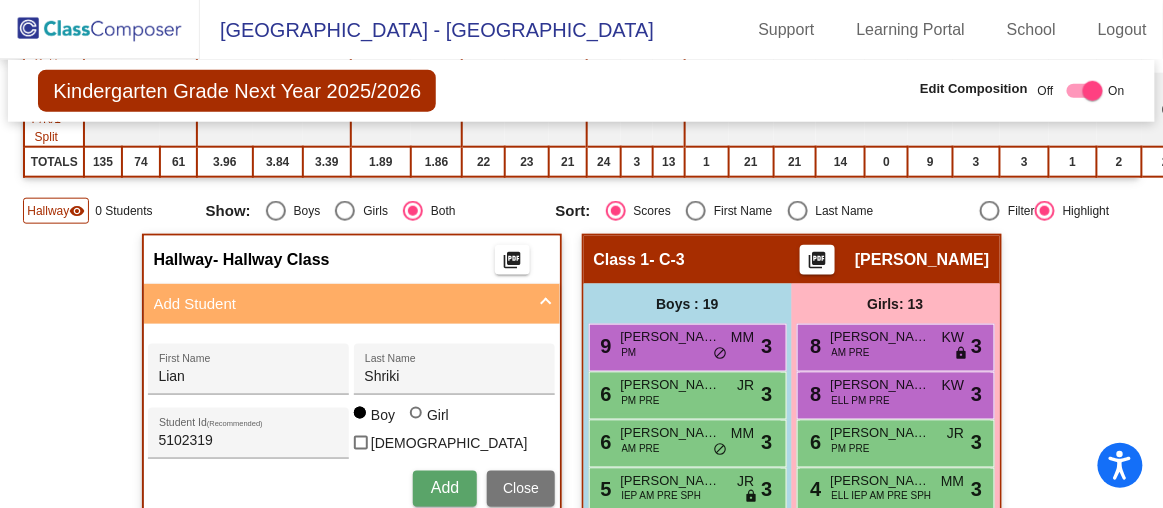 type 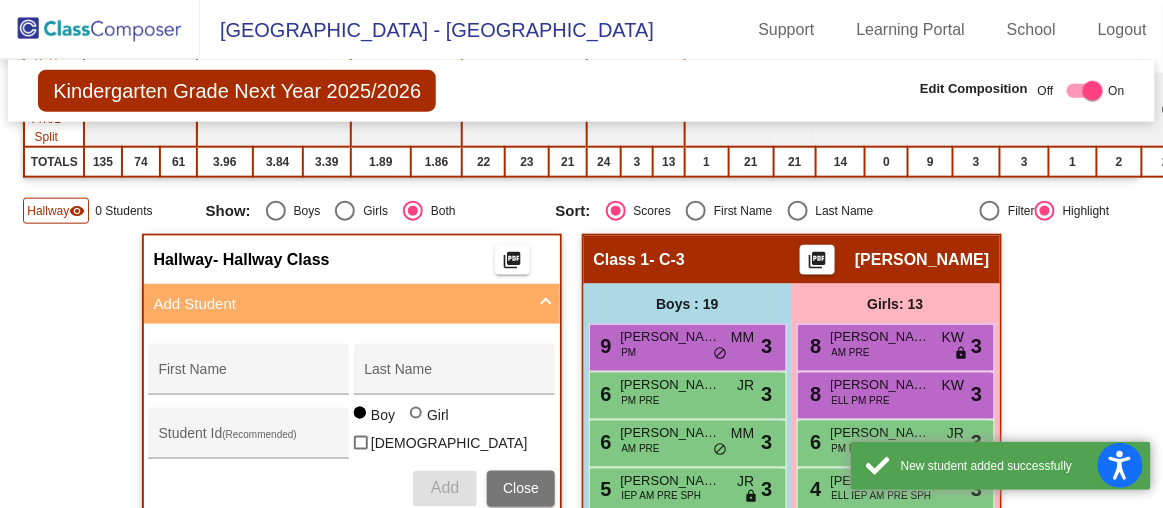 click at bounding box center (546, 304) 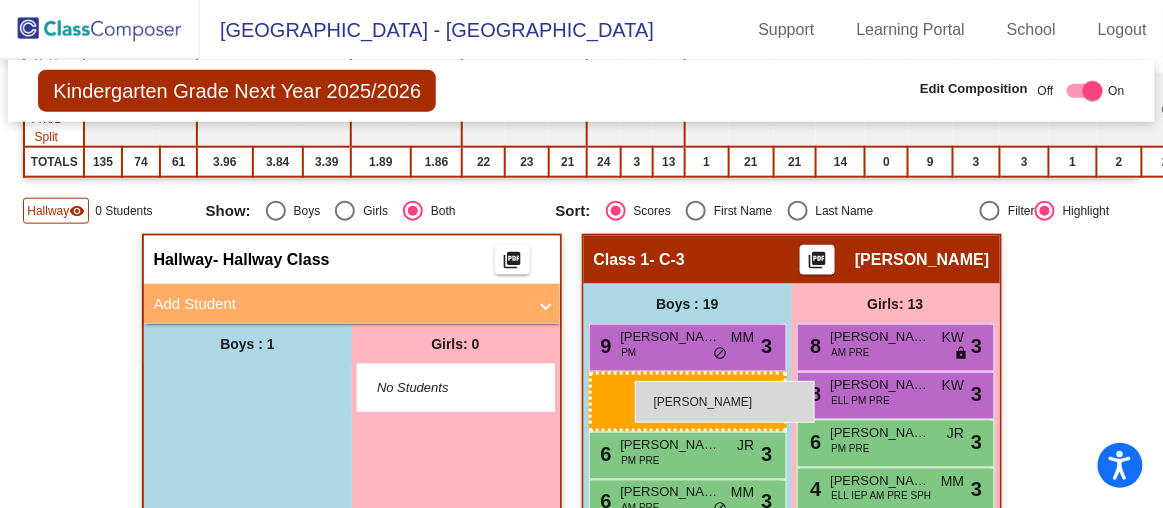 drag, startPoint x: 269, startPoint y: 390, endPoint x: 635, endPoint y: 381, distance: 366.11063 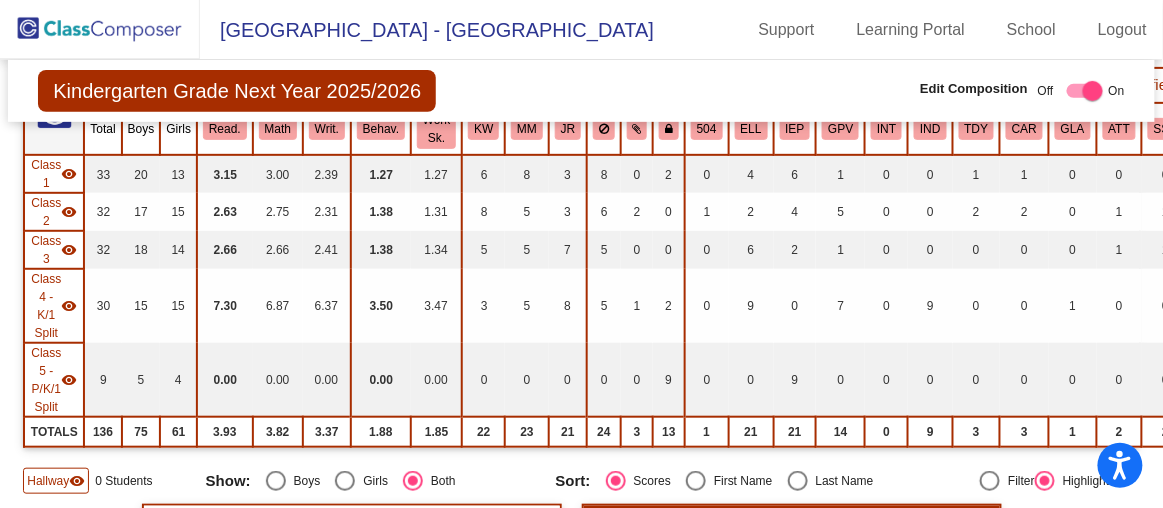 scroll, scrollTop: 214, scrollLeft: 0, axis: vertical 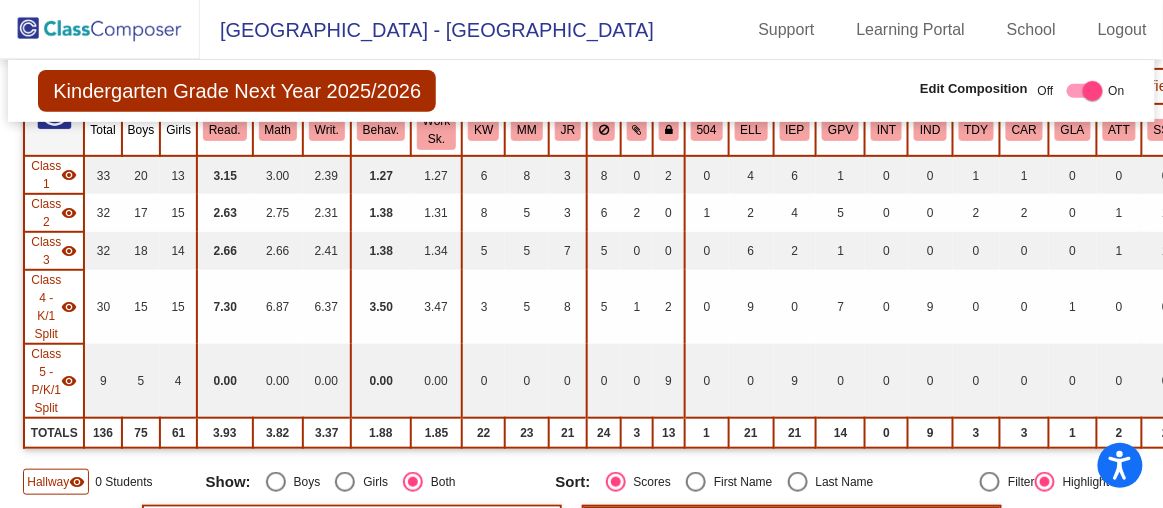 click 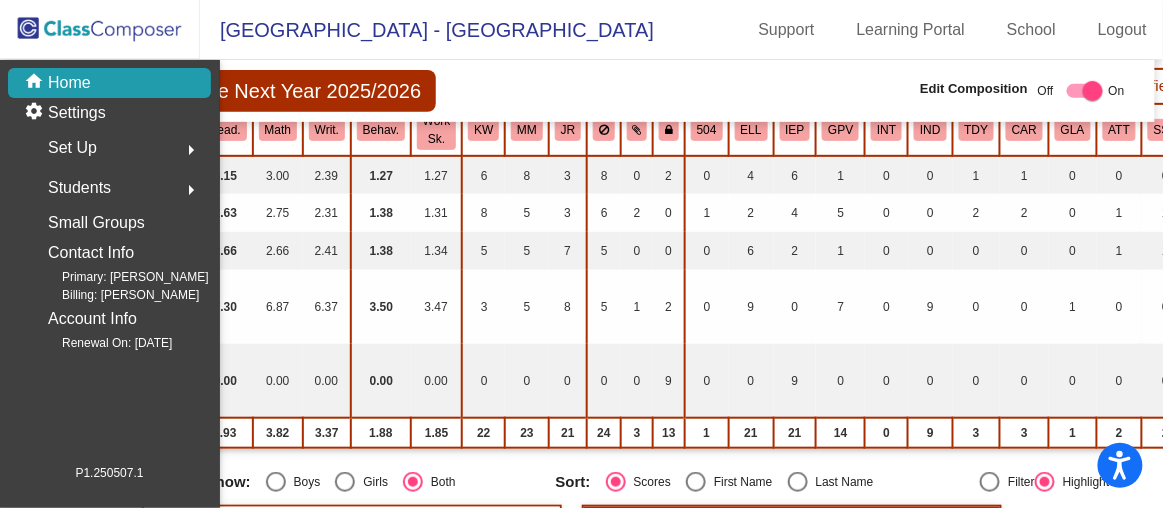 scroll, scrollTop: 0, scrollLeft: 0, axis: both 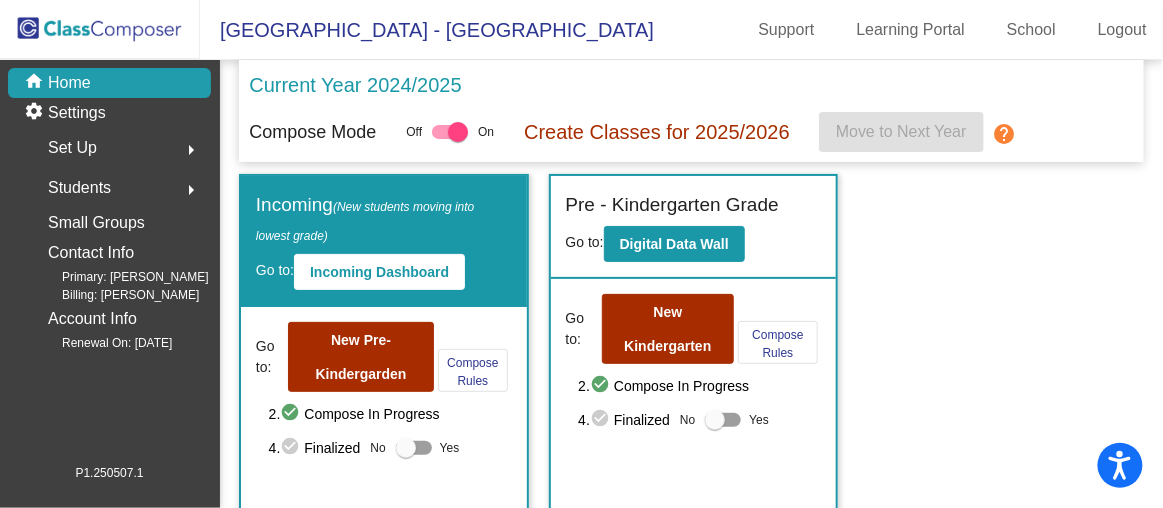 click on "Students  arrow_right" 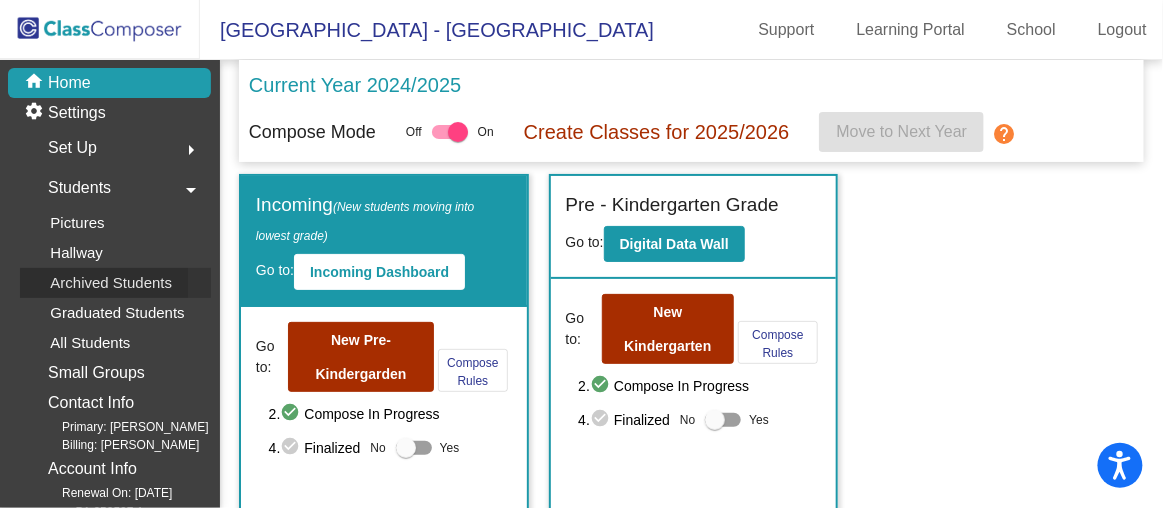 click on "Archived Students" 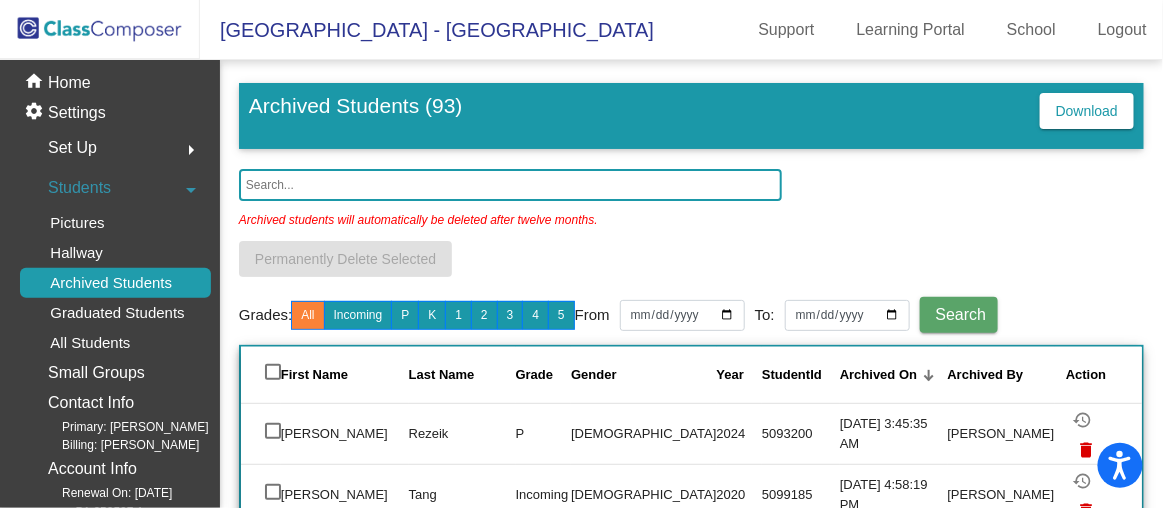 scroll, scrollTop: 1, scrollLeft: 0, axis: vertical 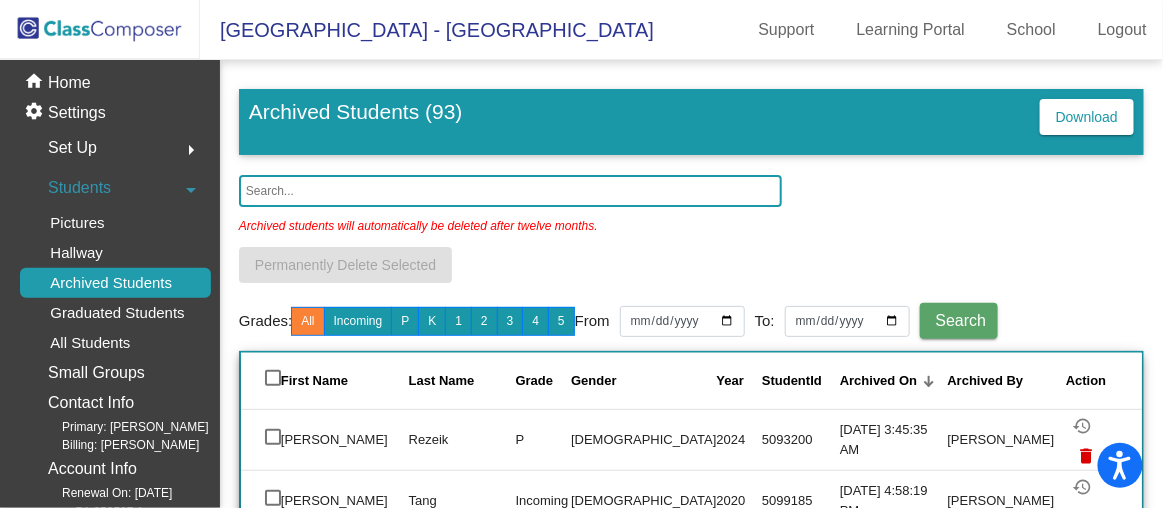click 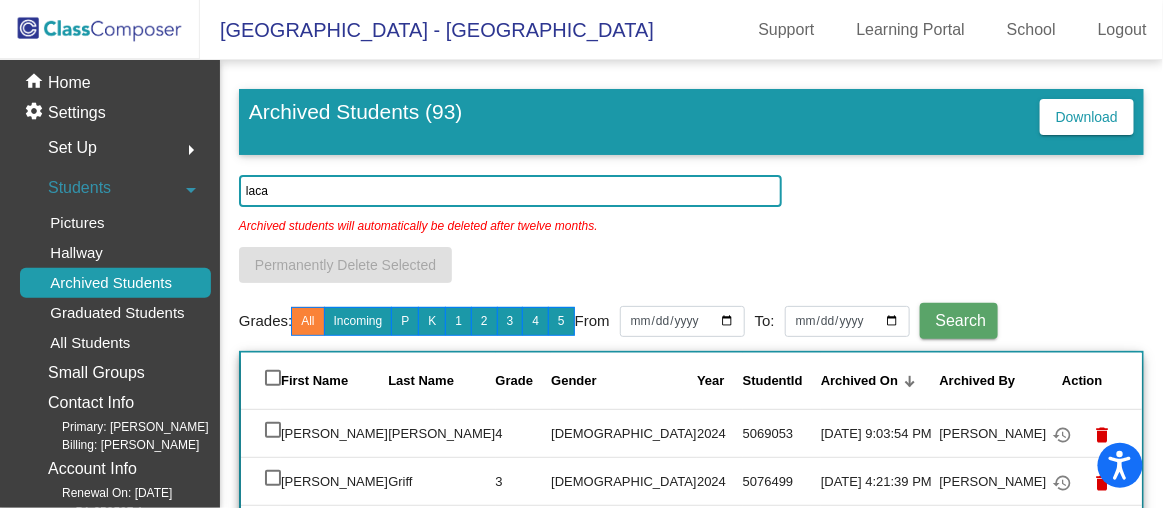 scroll, scrollTop: 0, scrollLeft: 0, axis: both 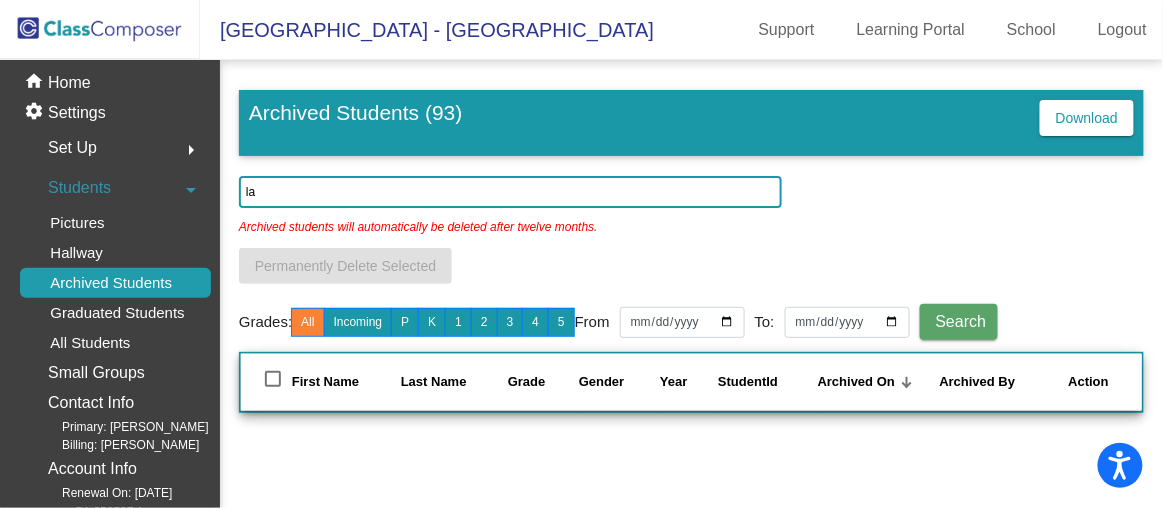 type on "l" 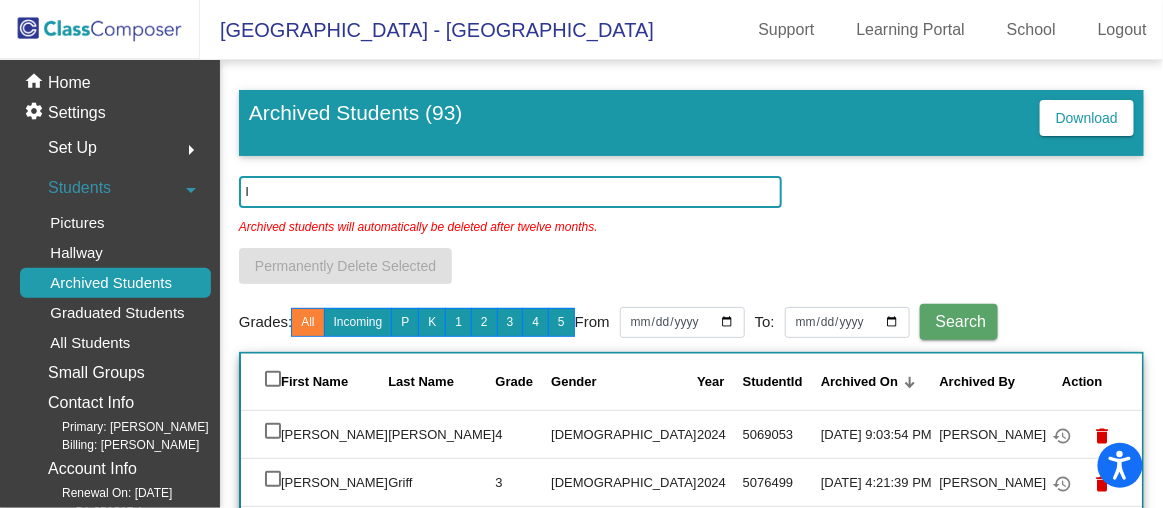 type 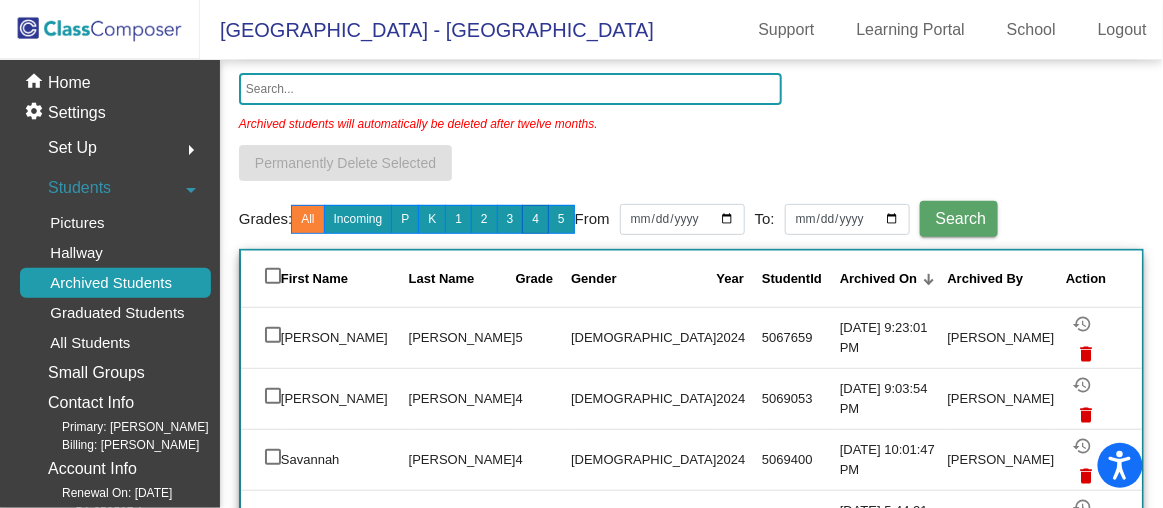 scroll, scrollTop: 103, scrollLeft: 0, axis: vertical 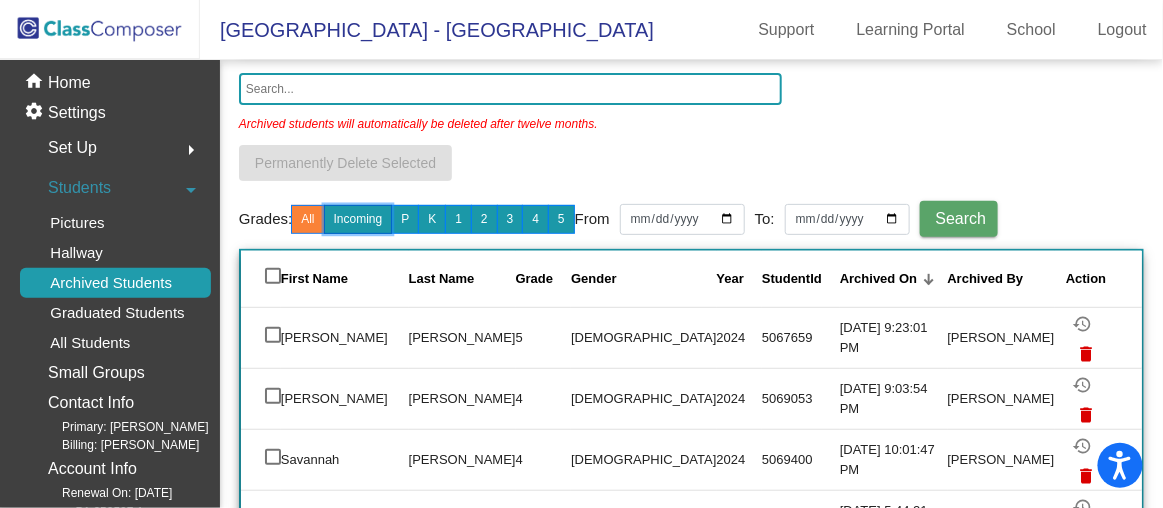 click on "Incoming" at bounding box center (358, 219) 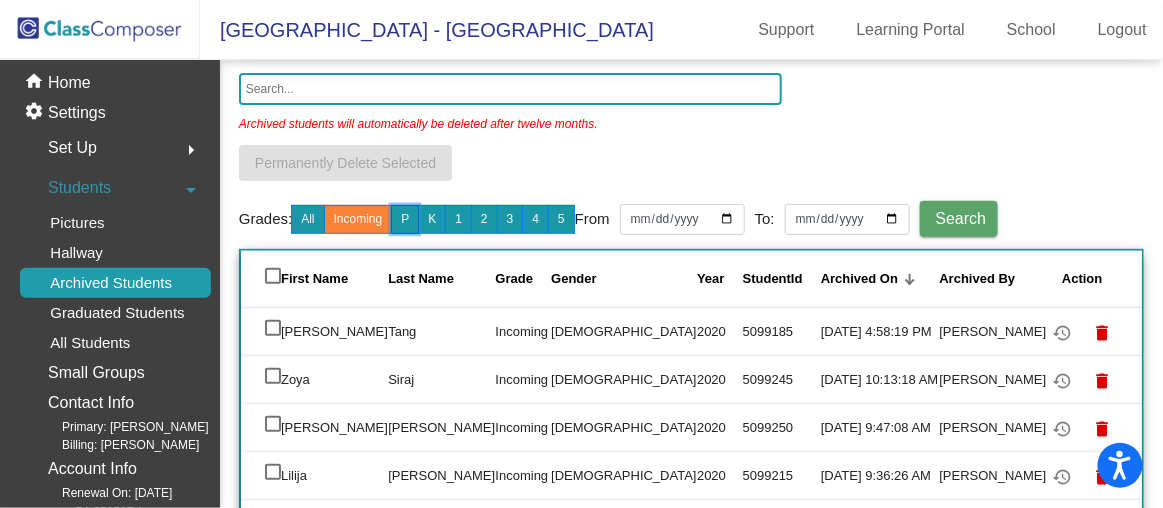 click on "P" at bounding box center [405, 219] 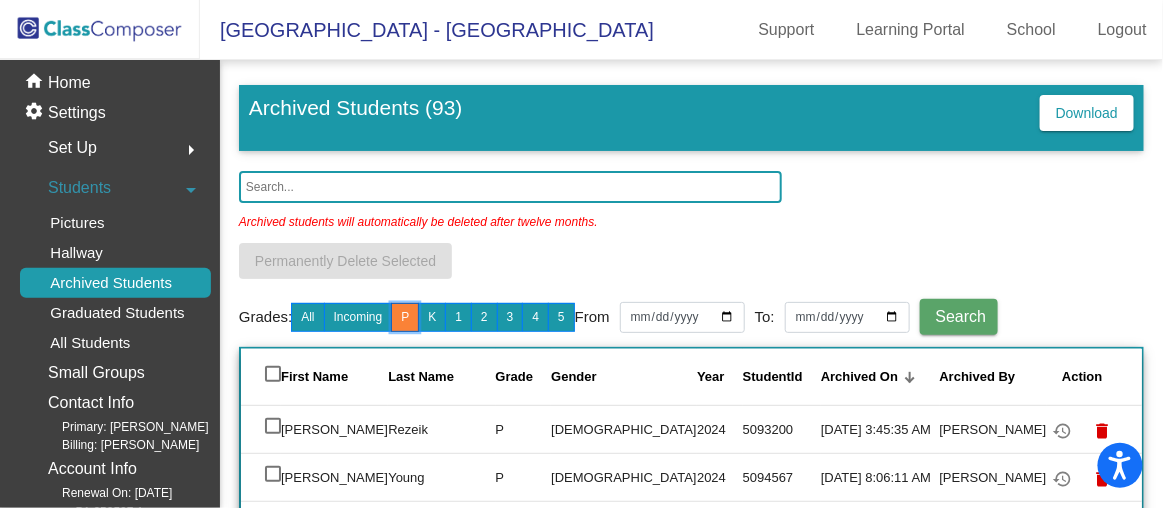 scroll, scrollTop: 0, scrollLeft: 0, axis: both 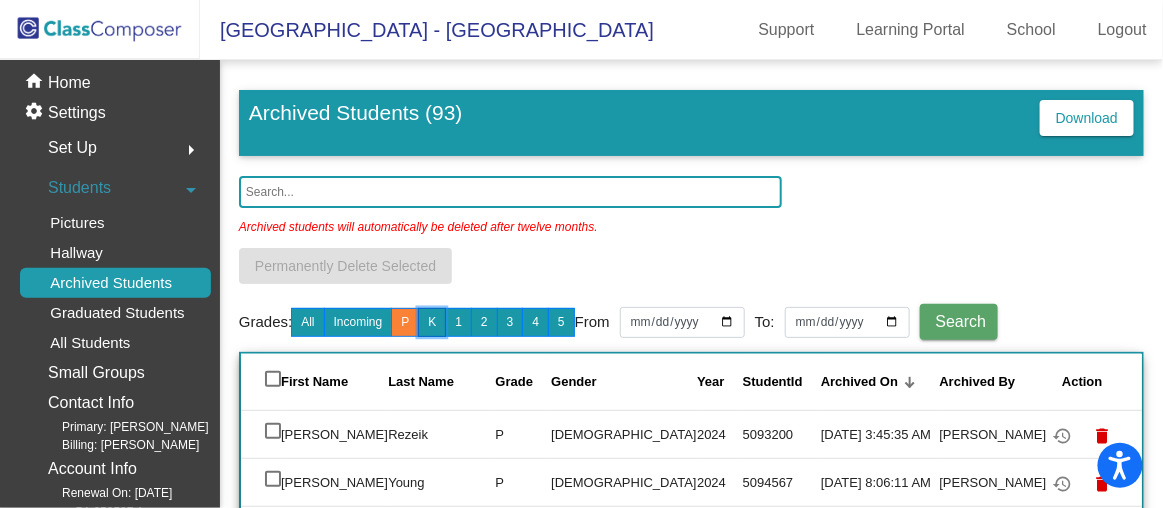 click on "K" at bounding box center [432, 322] 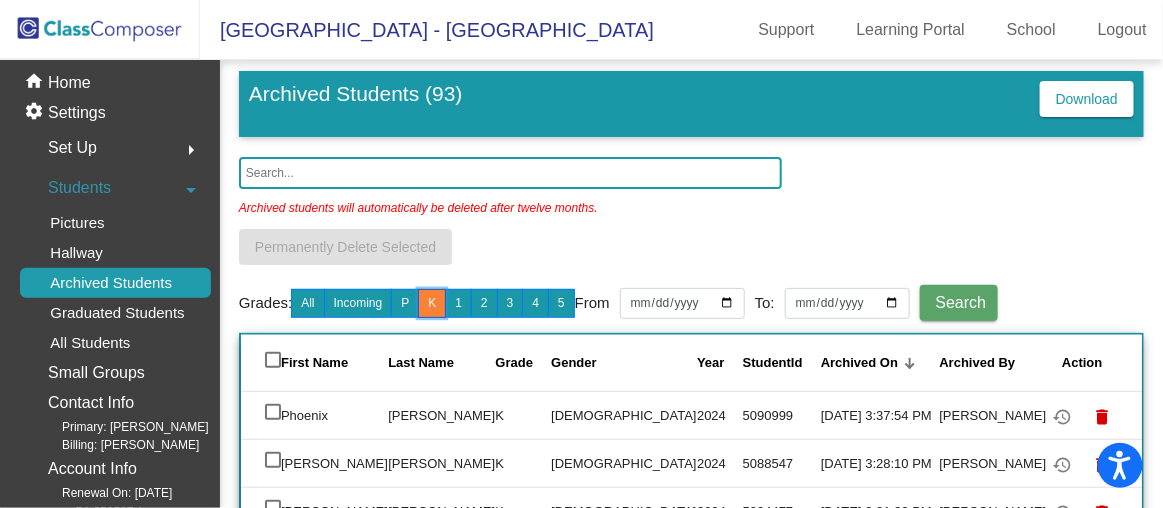 scroll, scrollTop: 0, scrollLeft: 0, axis: both 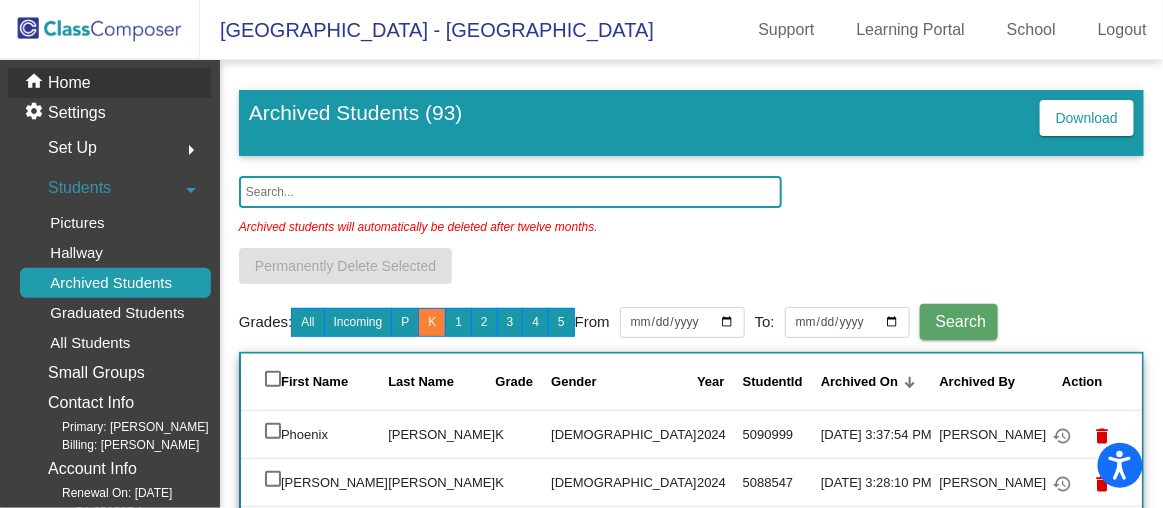 click on "Home" 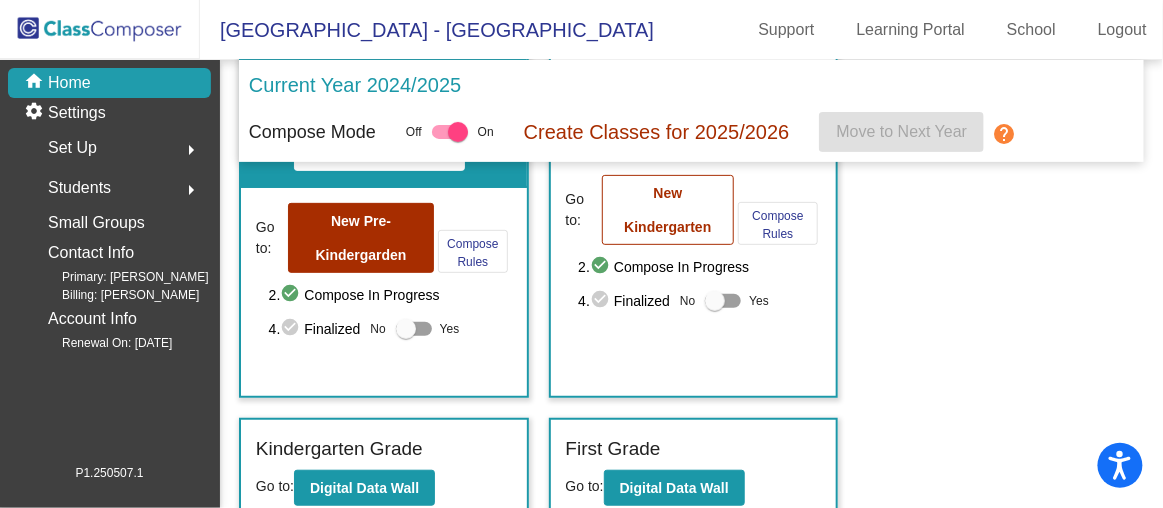 scroll, scrollTop: 0, scrollLeft: 0, axis: both 